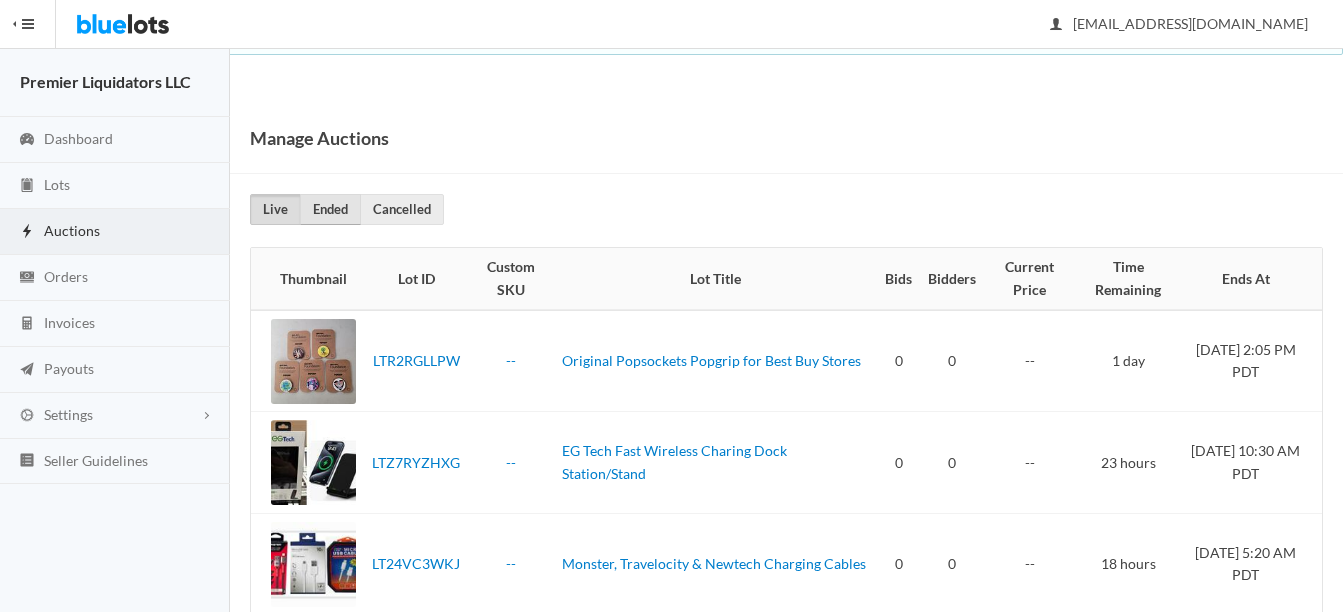 scroll, scrollTop: 0, scrollLeft: 0, axis: both 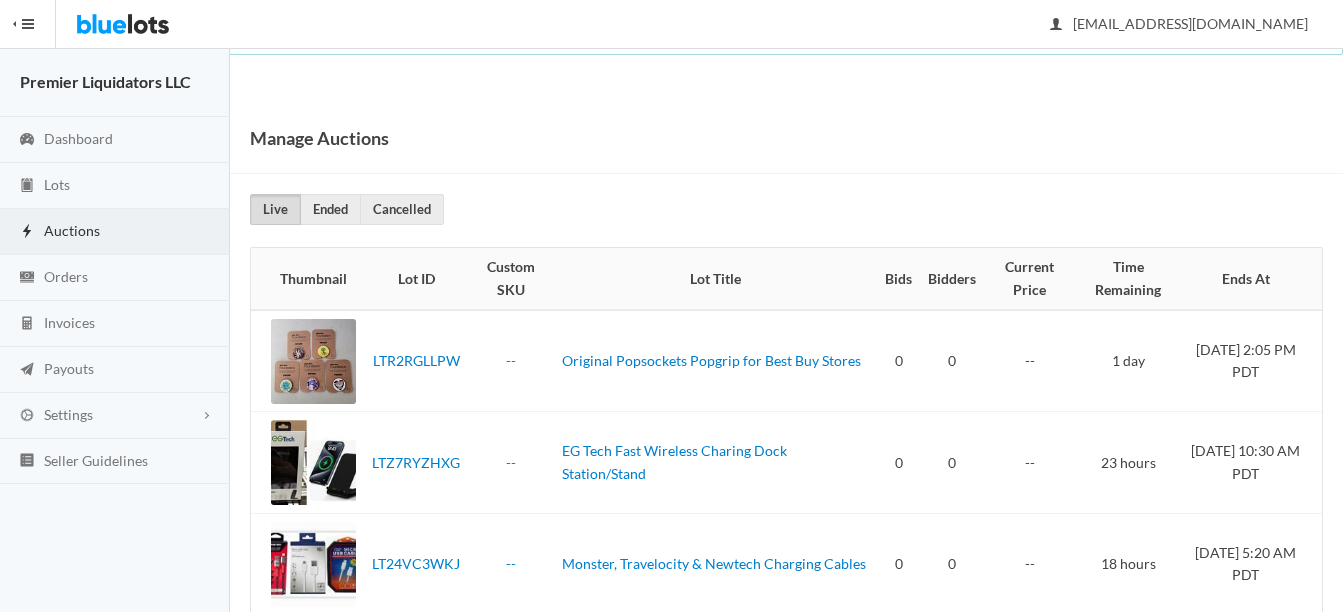 click on "Auctions" at bounding box center [72, 230] 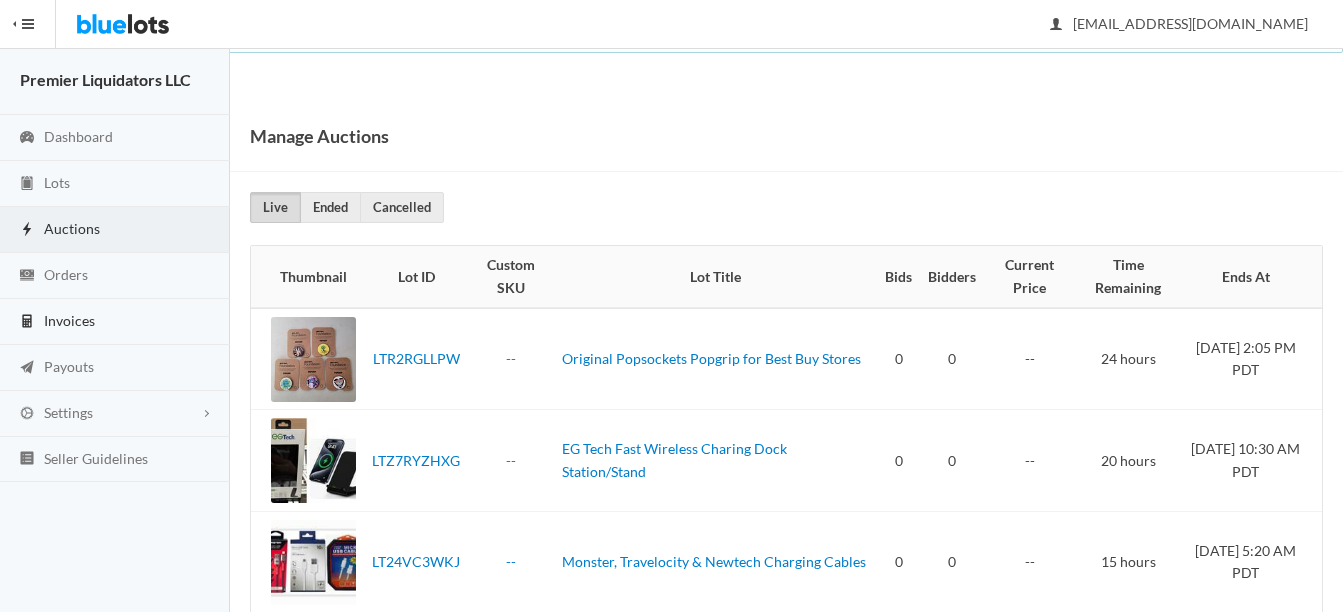 scroll, scrollTop: 0, scrollLeft: 0, axis: both 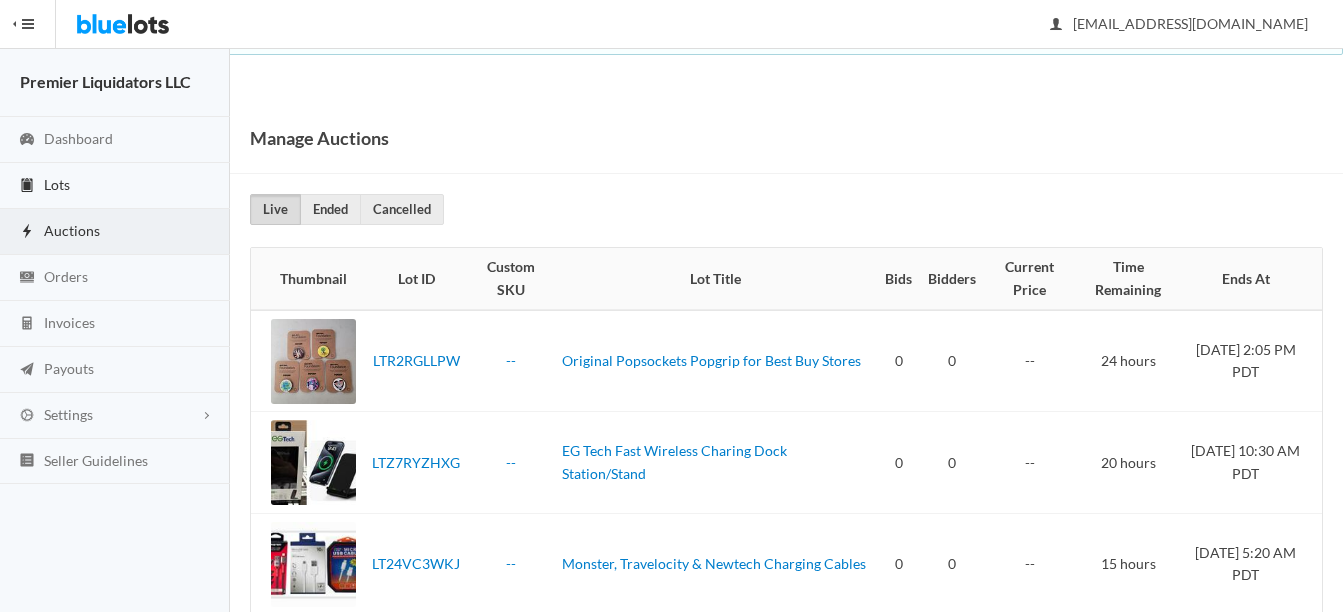 click on "Lots" at bounding box center [57, 184] 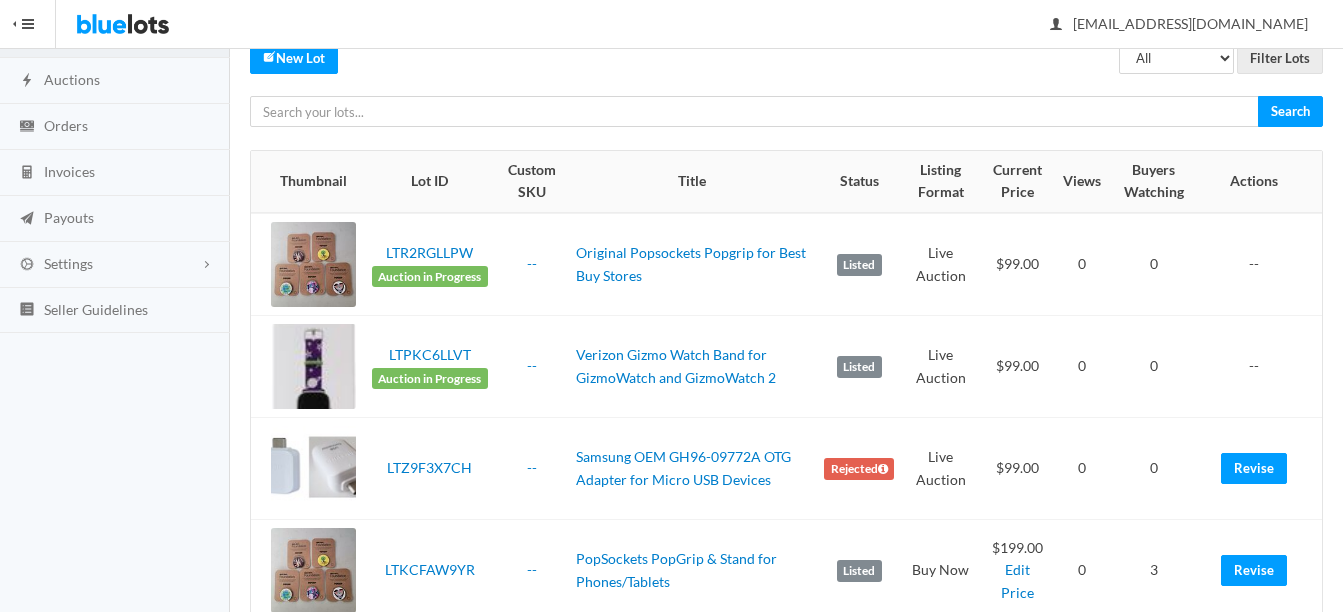 scroll, scrollTop: 0, scrollLeft: 0, axis: both 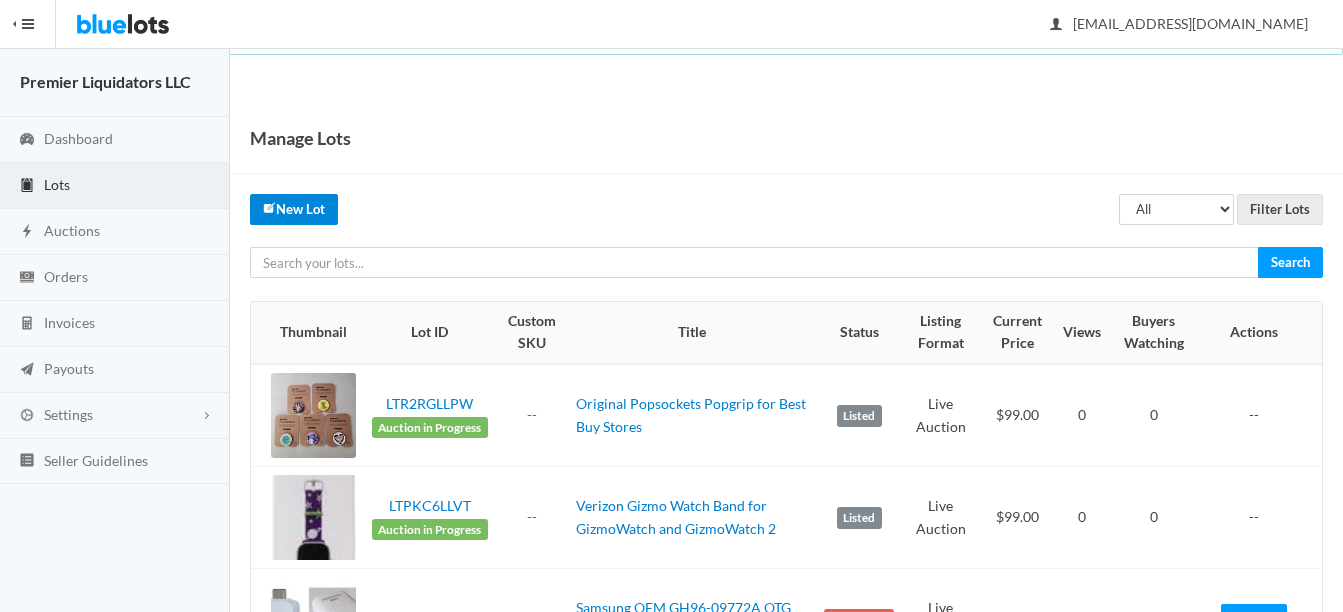 click on "New Lot" at bounding box center [294, 209] 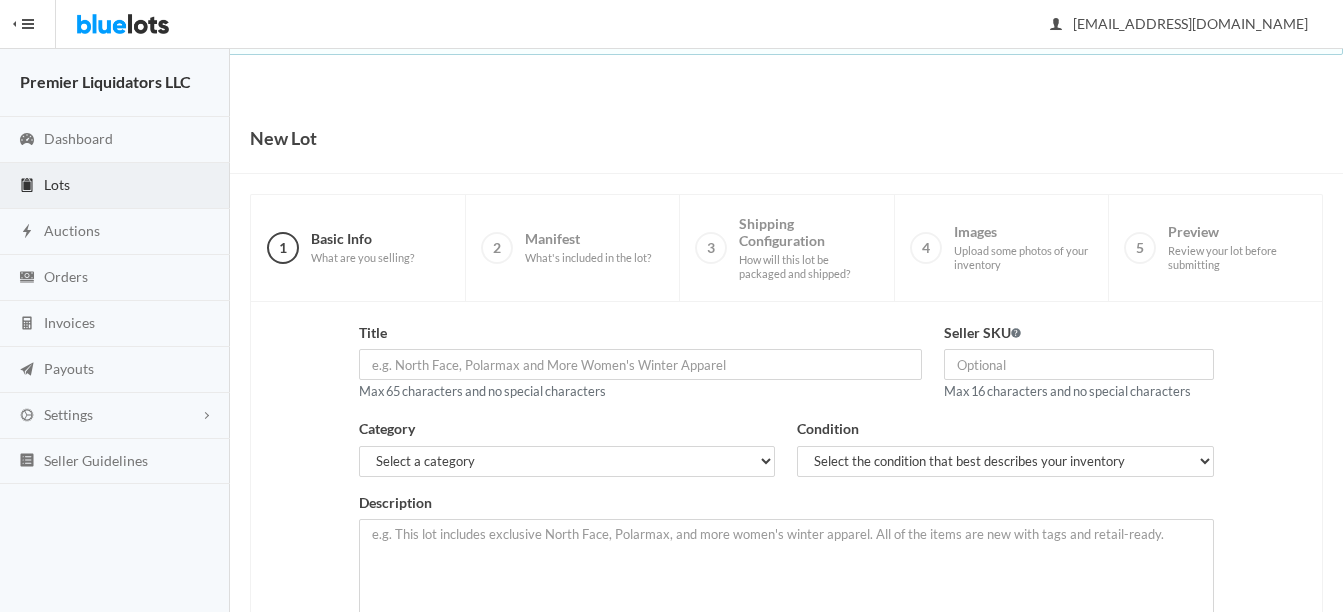 scroll, scrollTop: 0, scrollLeft: 0, axis: both 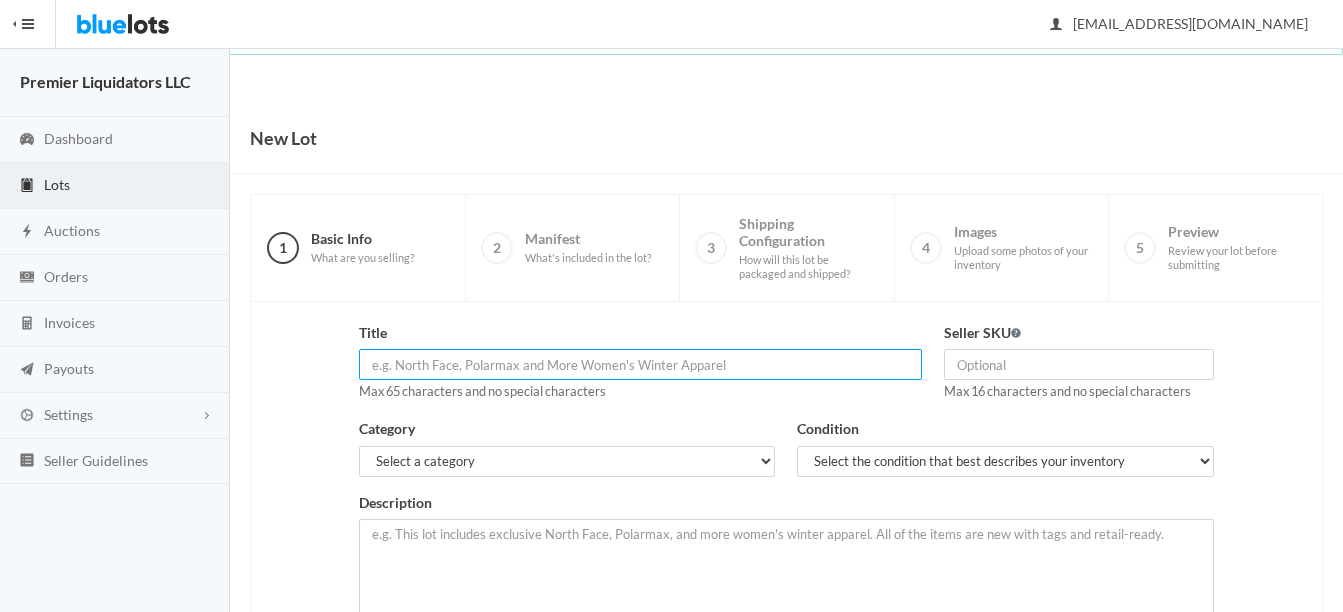 click at bounding box center [640, 364] 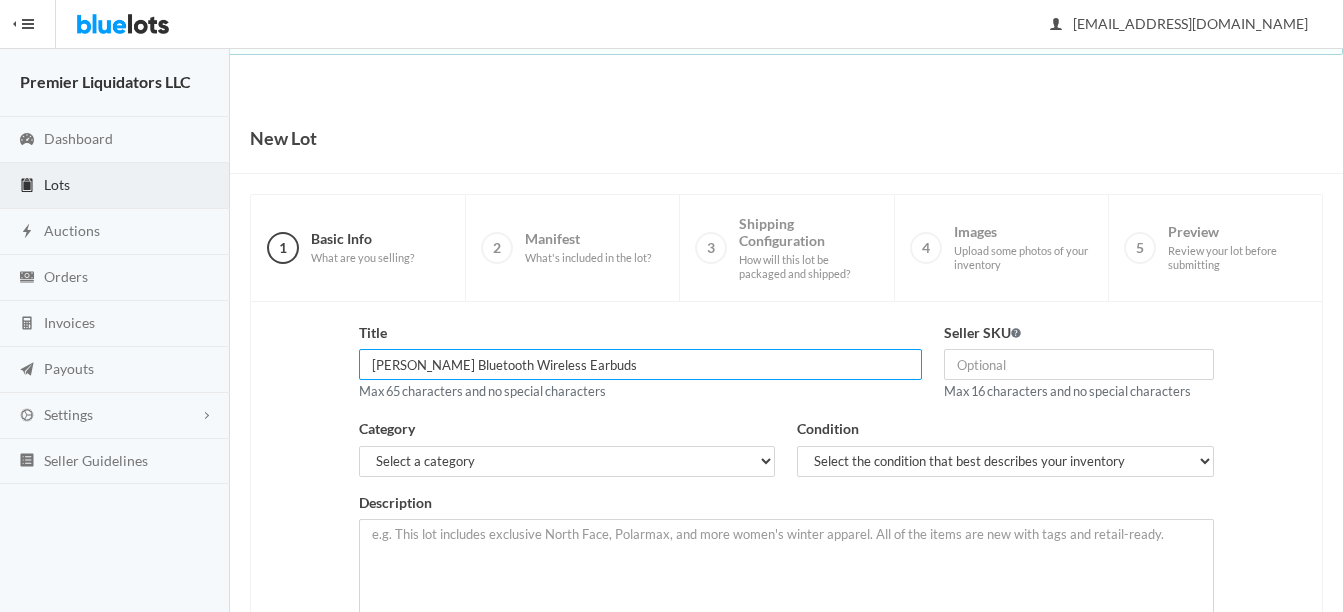 click on "Emerson Bluetooth Wireless Earbuds" at bounding box center (640, 364) 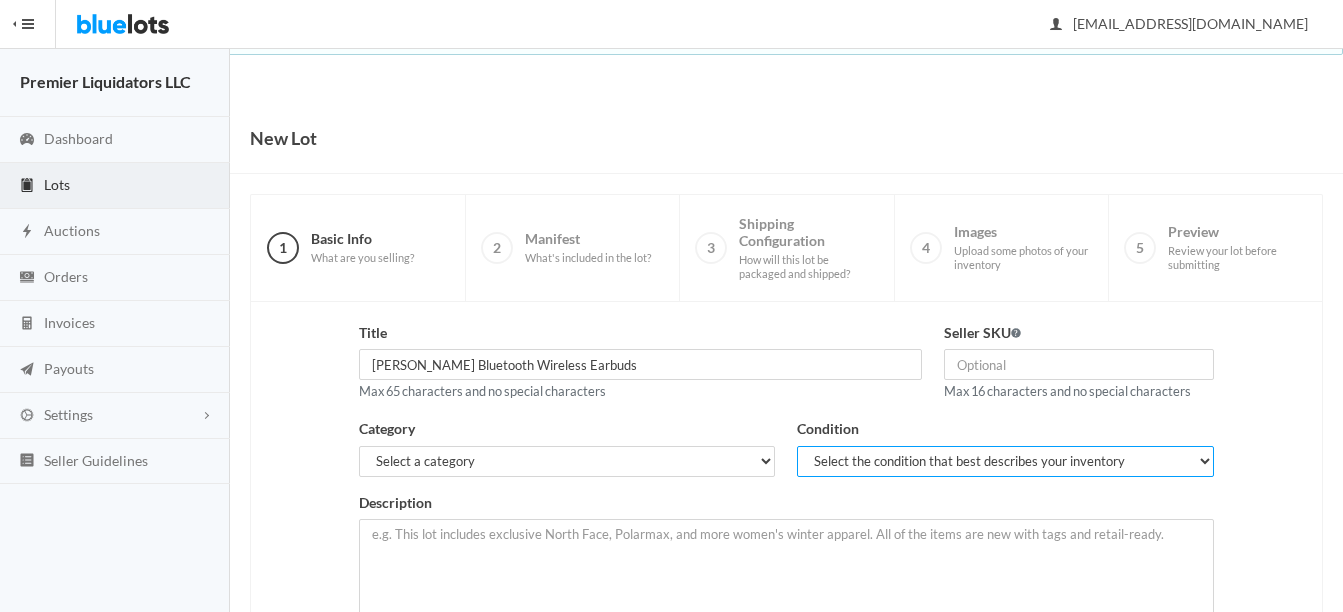 click on "Select the condition that best describes your inventory
Brand New
Shelf Pulls
Customer Returns
Used
Mixed" at bounding box center (1005, 461) 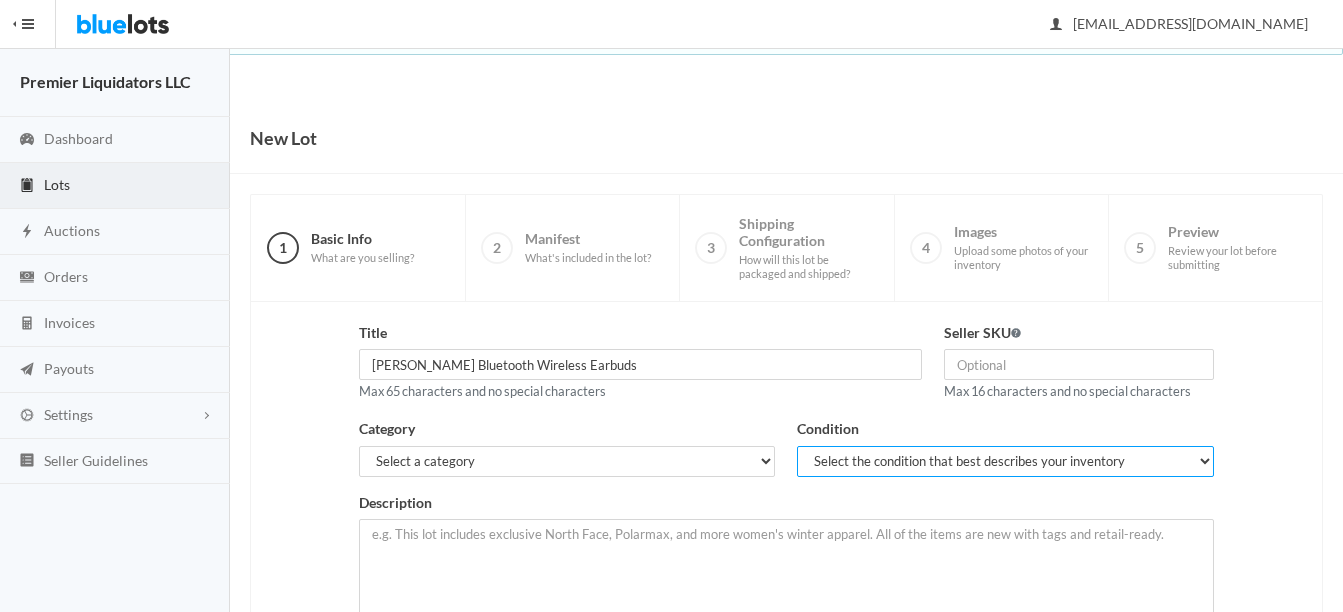 select on "1" 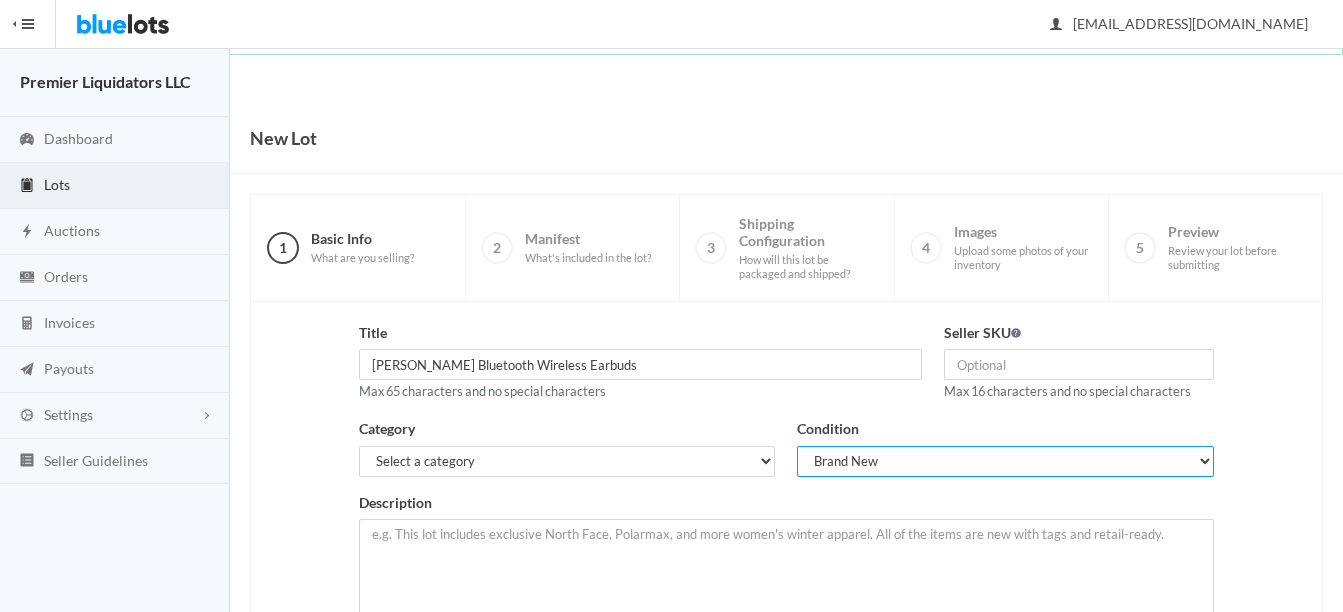click on "Select the condition that best describes your inventory
Brand New
Shelf Pulls
Customer Returns
Used
Mixed" at bounding box center (1005, 461) 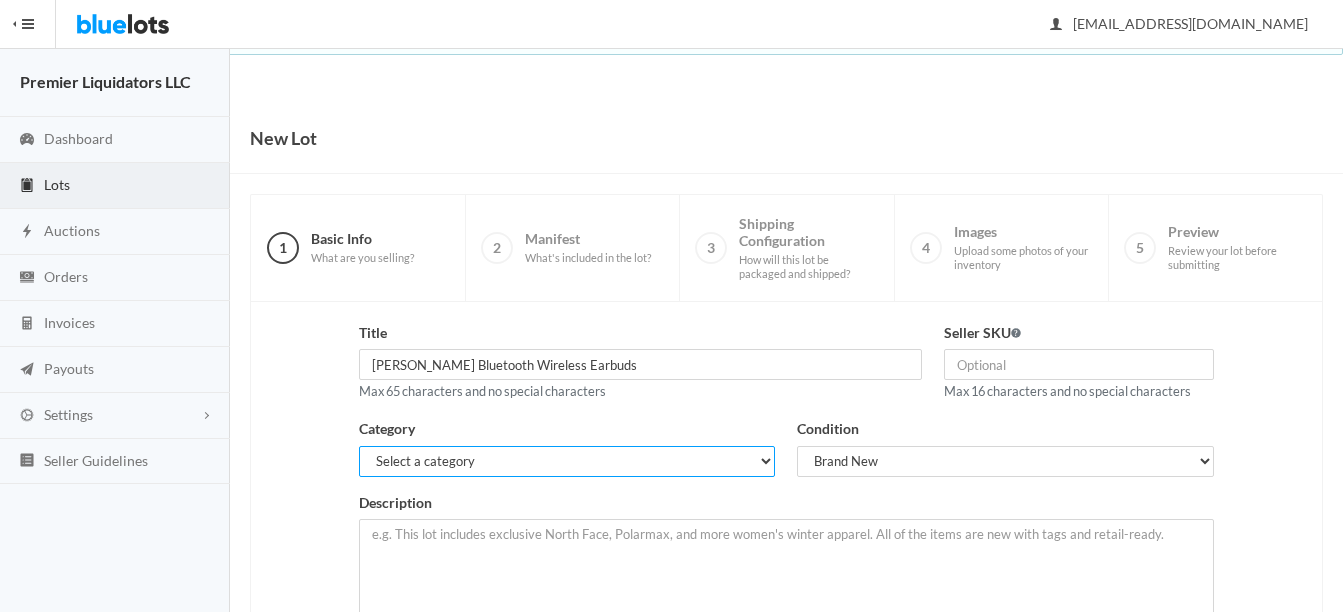 click on "Select a category
Electronics
Clothing, Shoes & Accessories
Appliances
Home & Garden
Sporting Goods
Toys & Baby
Health & Beauty
Business & Industrial
General Merchandise" at bounding box center (567, 461) 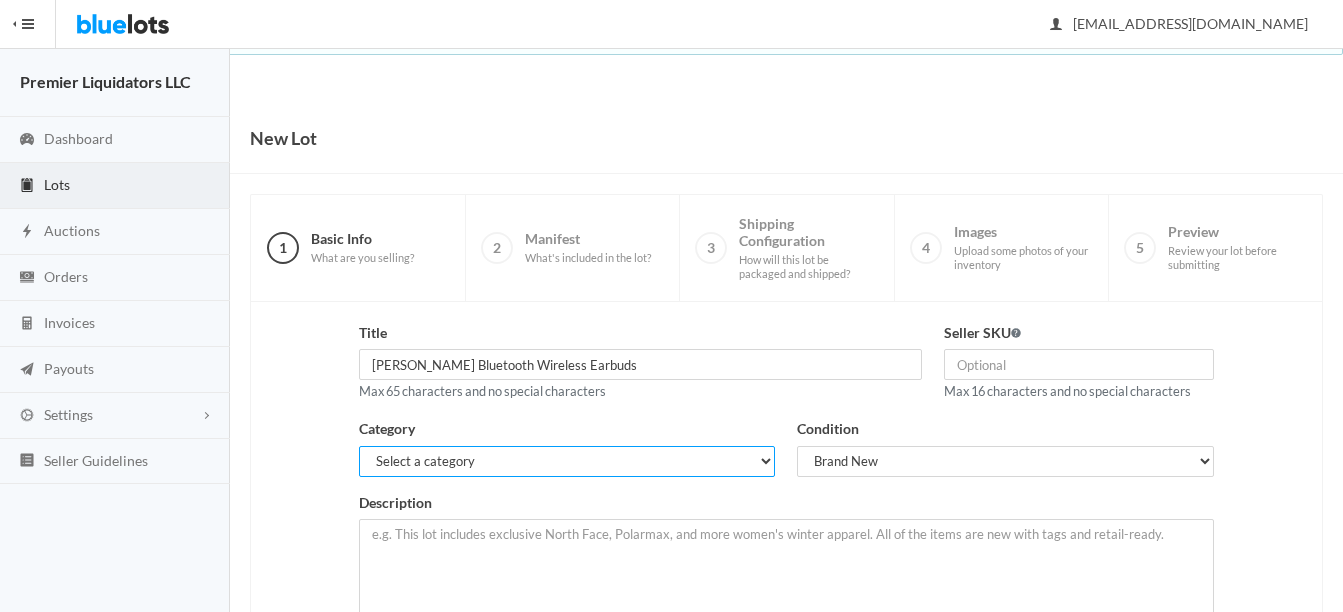 select on "1" 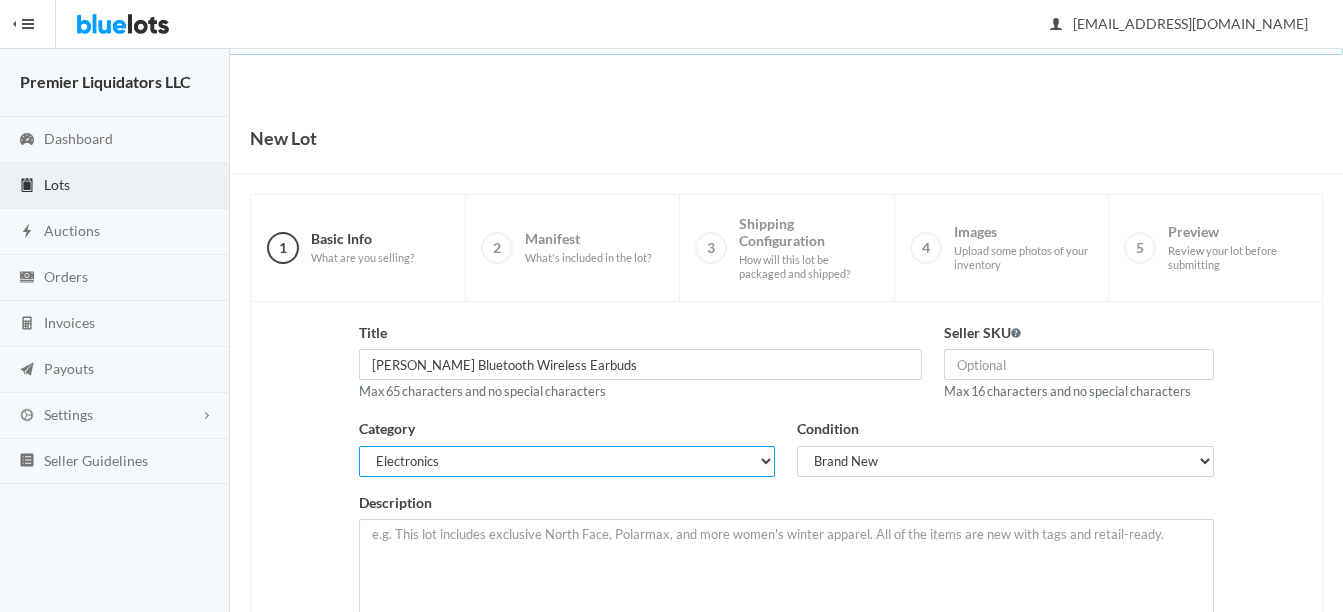 click on "Select a category
Electronics
Clothing, Shoes & Accessories
Appliances
Home & Garden
Sporting Goods
Toys & Baby
Health & Beauty
Business & Industrial
General Merchandise" at bounding box center [567, 461] 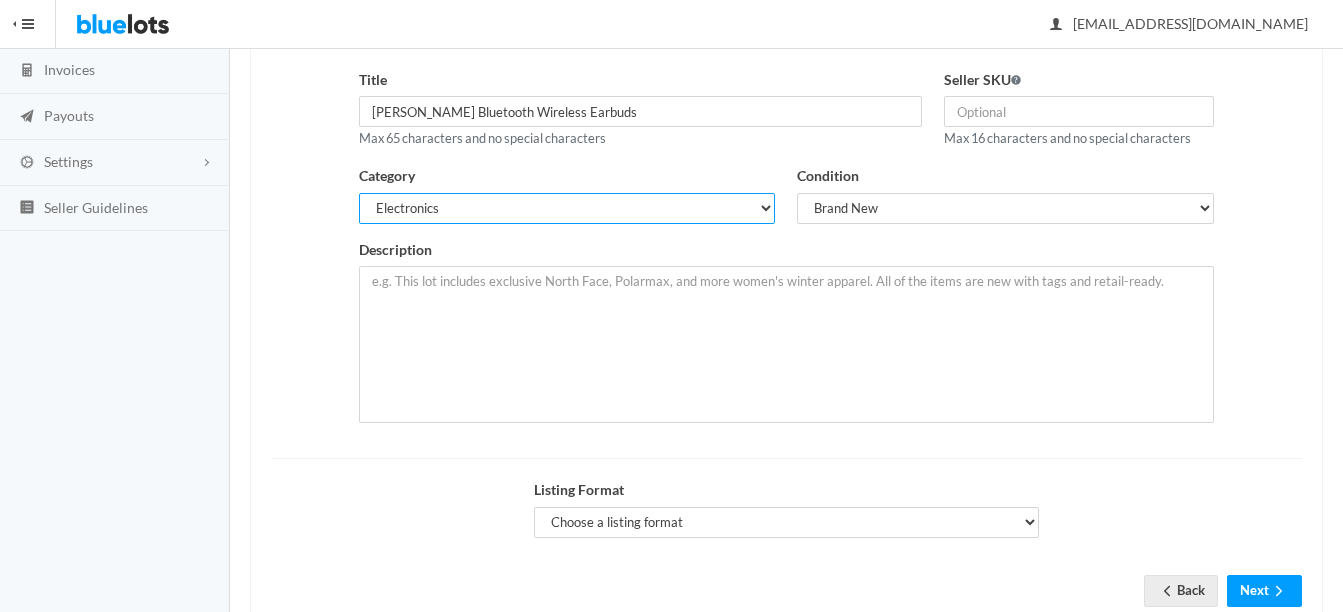 scroll, scrollTop: 300, scrollLeft: 0, axis: vertical 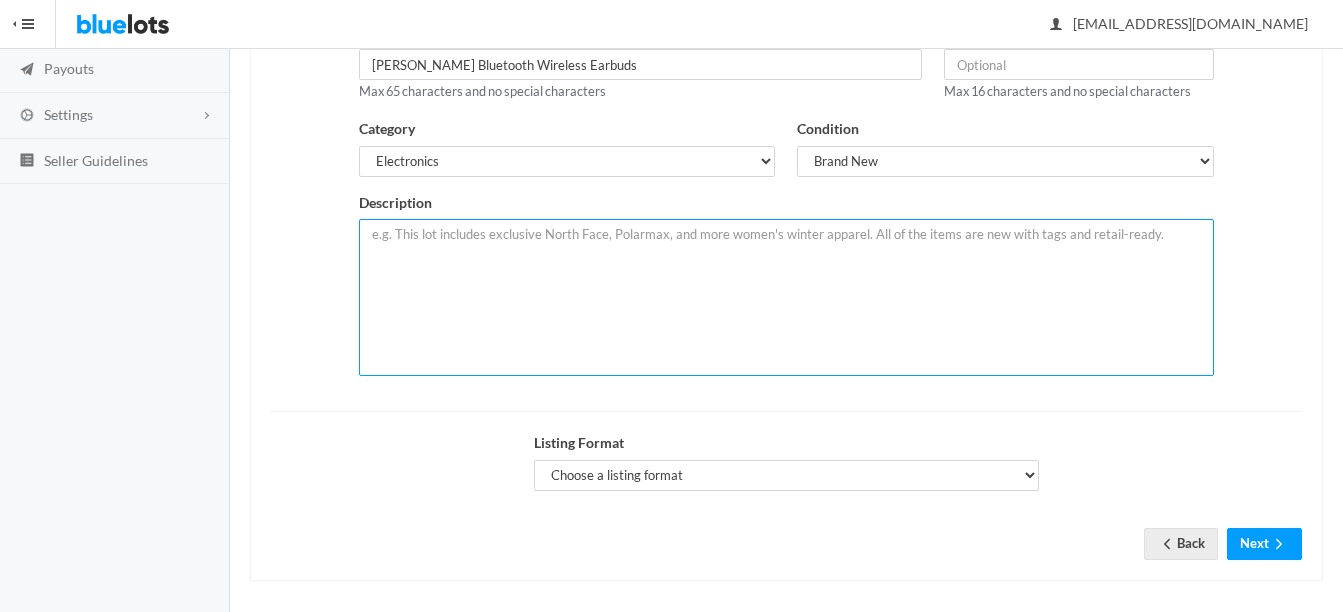 click at bounding box center (786, 297) 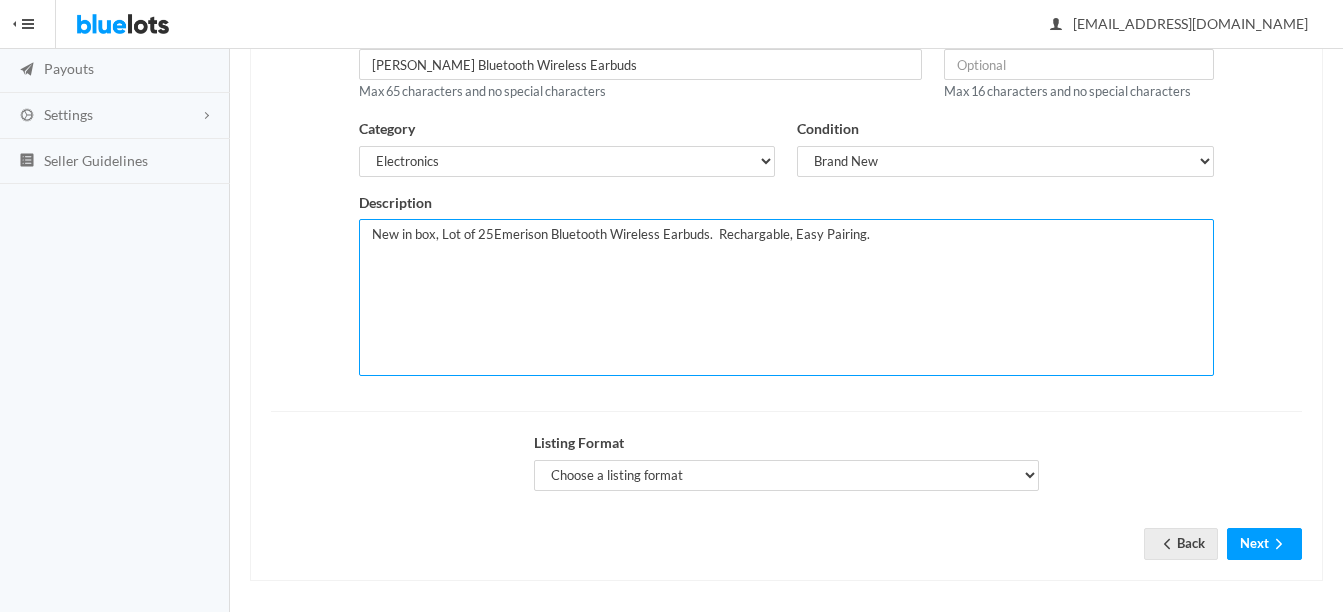 type on "New in box, Lot of 25Emerison Bluetooth Wireless Earbuds.  Rechargable, Easy Pairing." 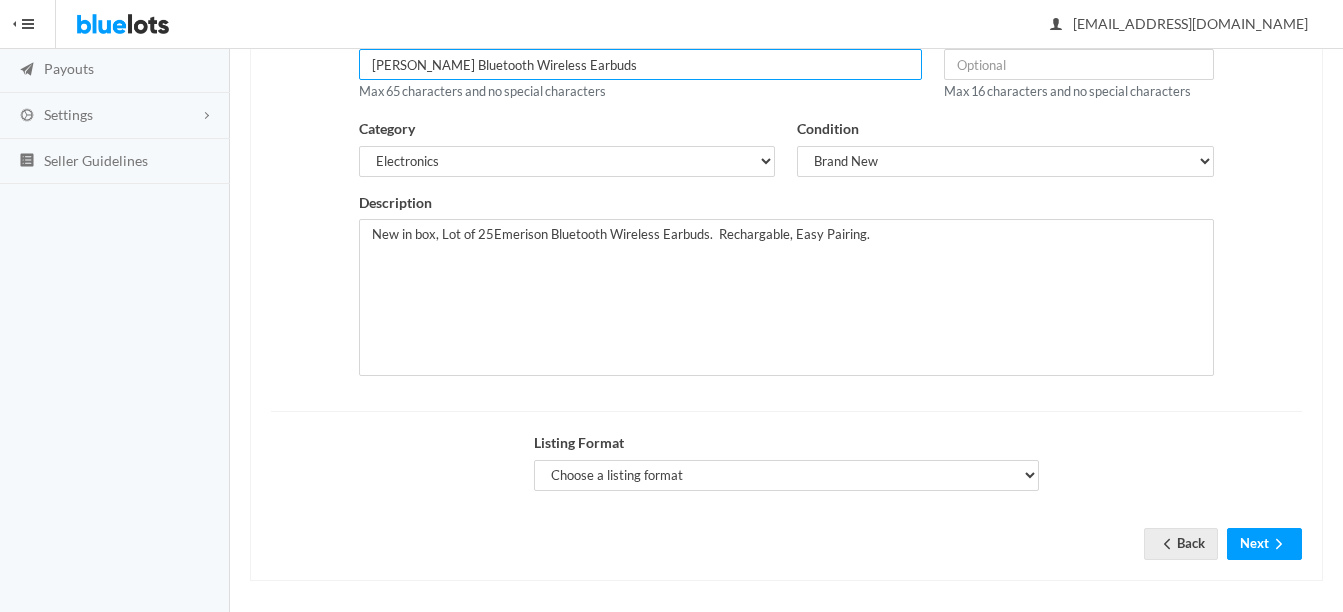 drag, startPoint x: 428, startPoint y: 55, endPoint x: 451, endPoint y: 68, distance: 26.41969 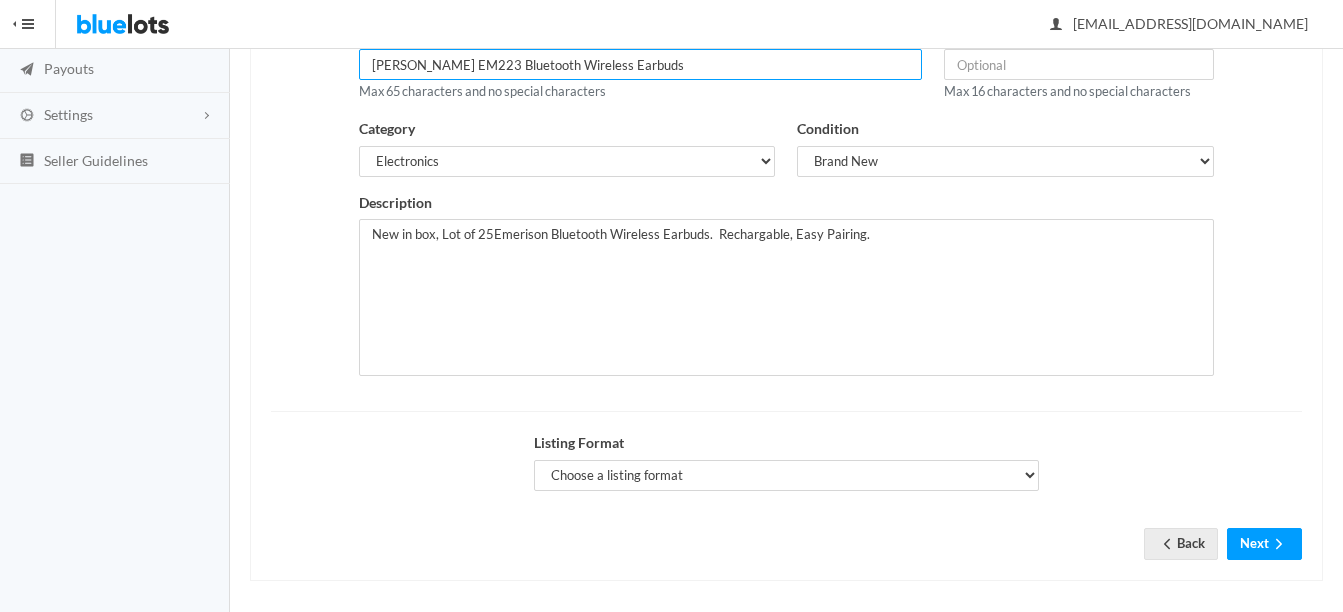 type on "[PERSON_NAME] EM223 Bluetooth Wireless Earbuds" 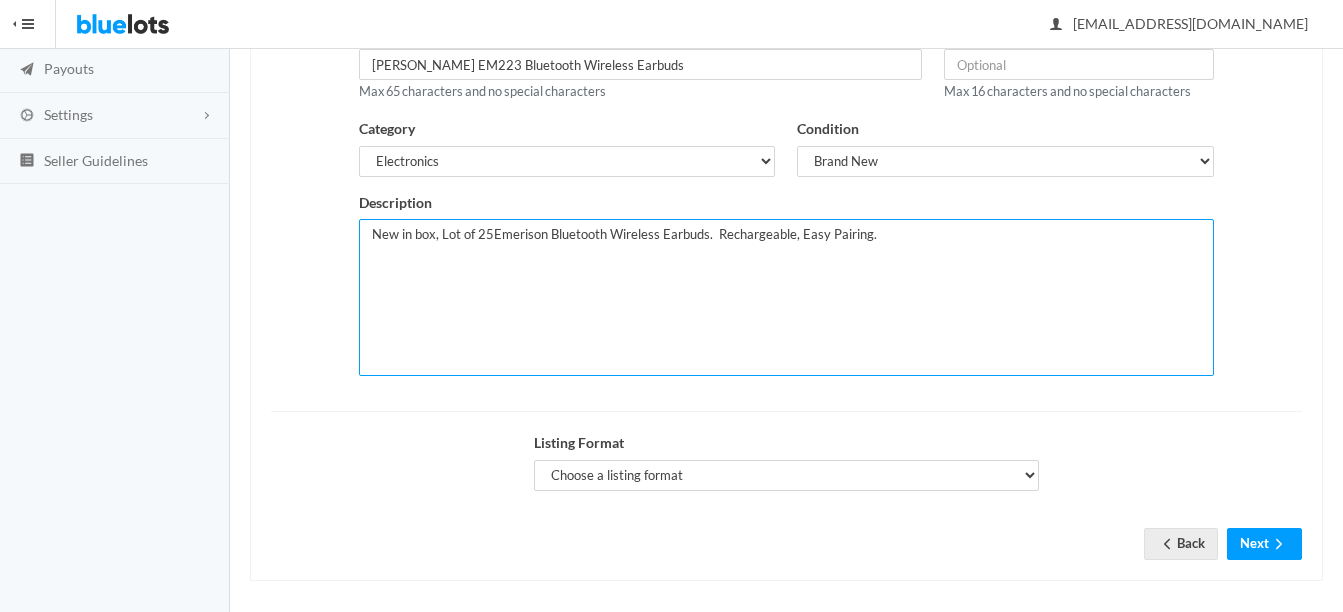 click on "New in box, Lot of 25Emerison Bluetooth Wireless Earbuds.  Rechargeable, Easy Pairing." at bounding box center (786, 297) 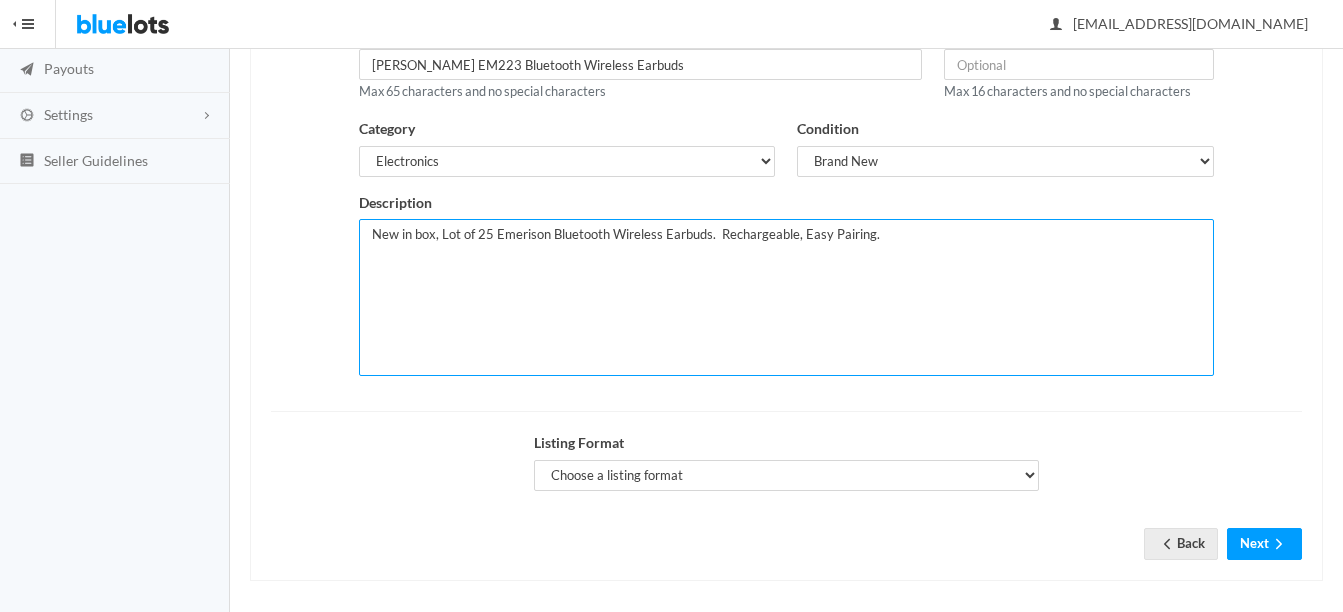 click on "New in box, Lot of 25 Emerison Bluetooth Wireless Earbuds.  Rechargeable, Easy Pairing." at bounding box center (786, 297) 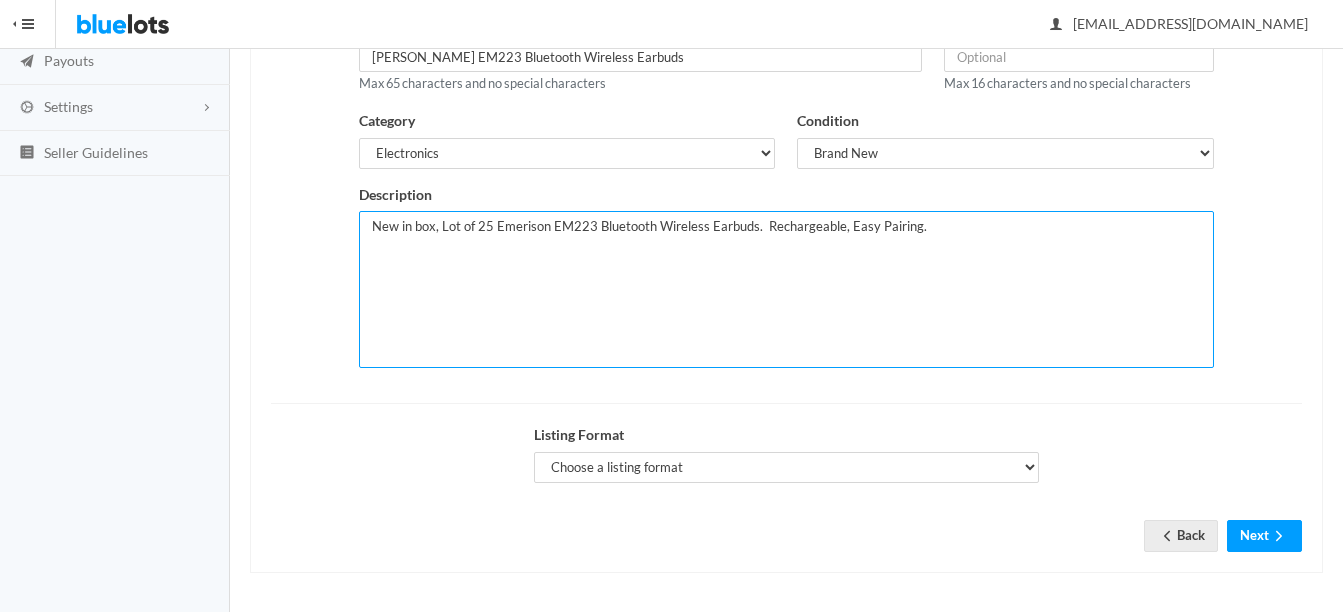 scroll, scrollTop: 310, scrollLeft: 0, axis: vertical 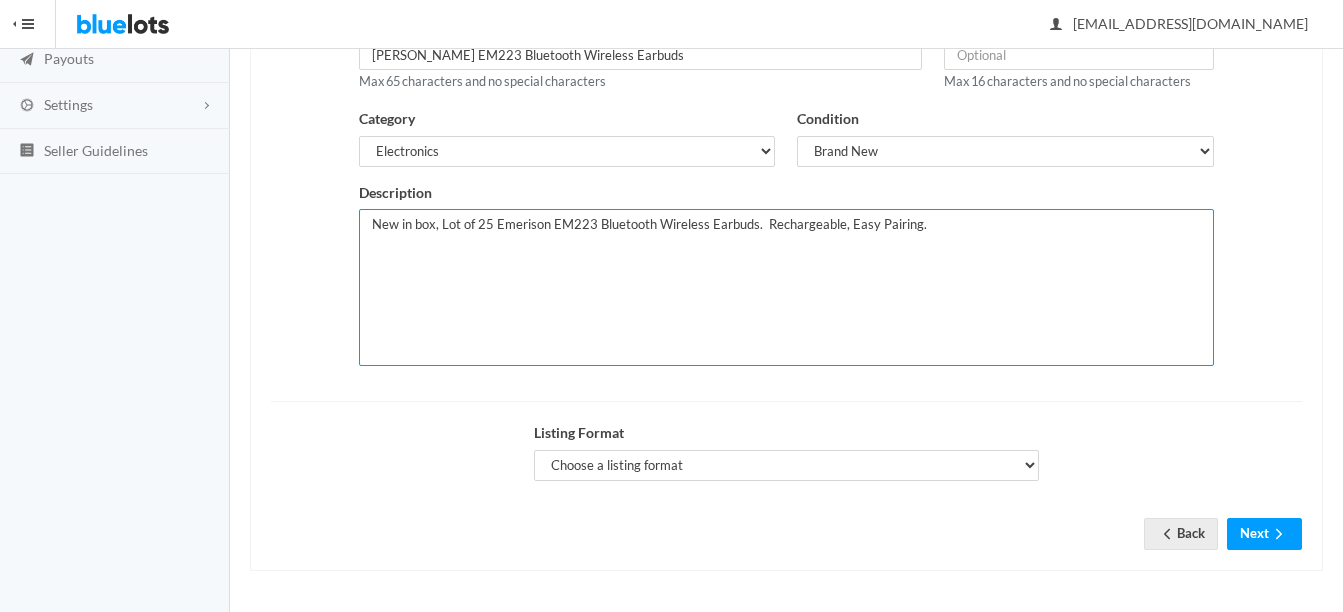 type on "New in box, Lot of 25 Emerison EM223 Bluetooth Wireless Earbuds.  Rechargeable, Easy Pairing." 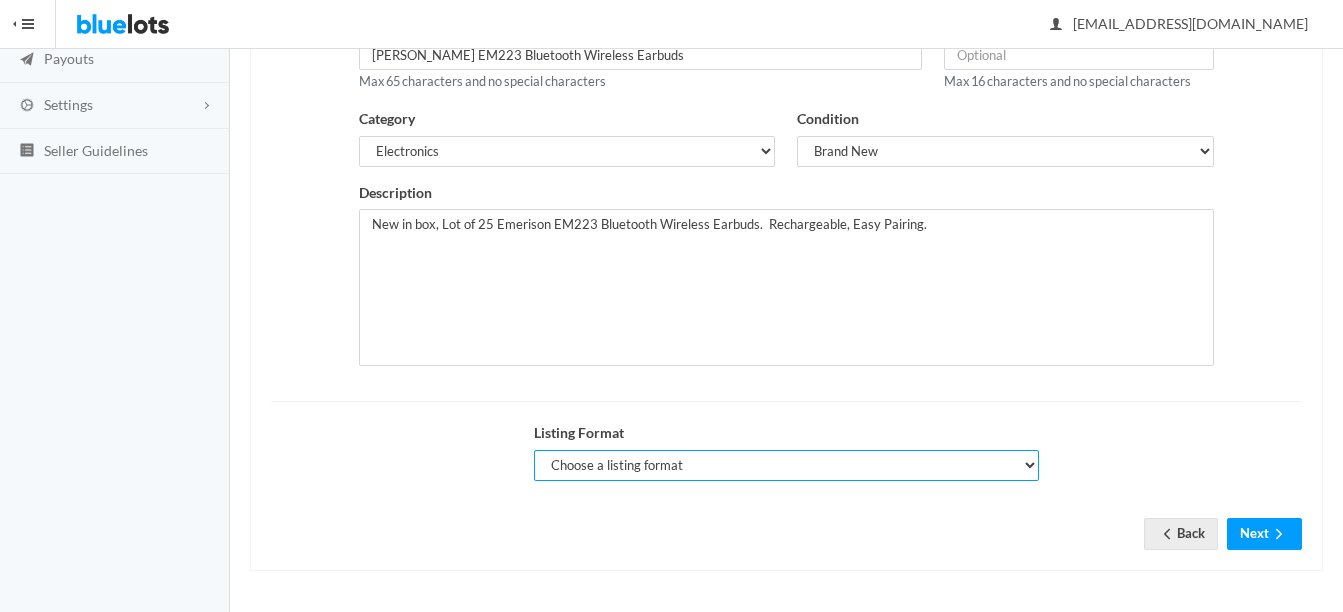 click on "Choose a listing format
Auction
Buy Now" at bounding box center (786, 465) 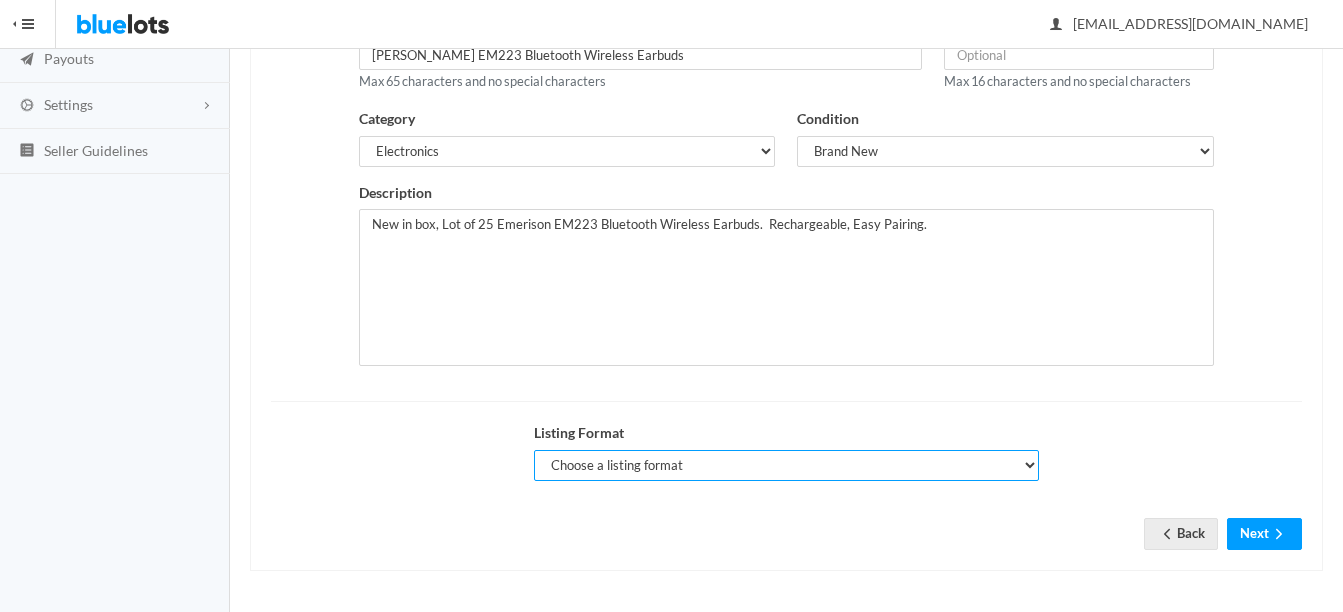 select on "true" 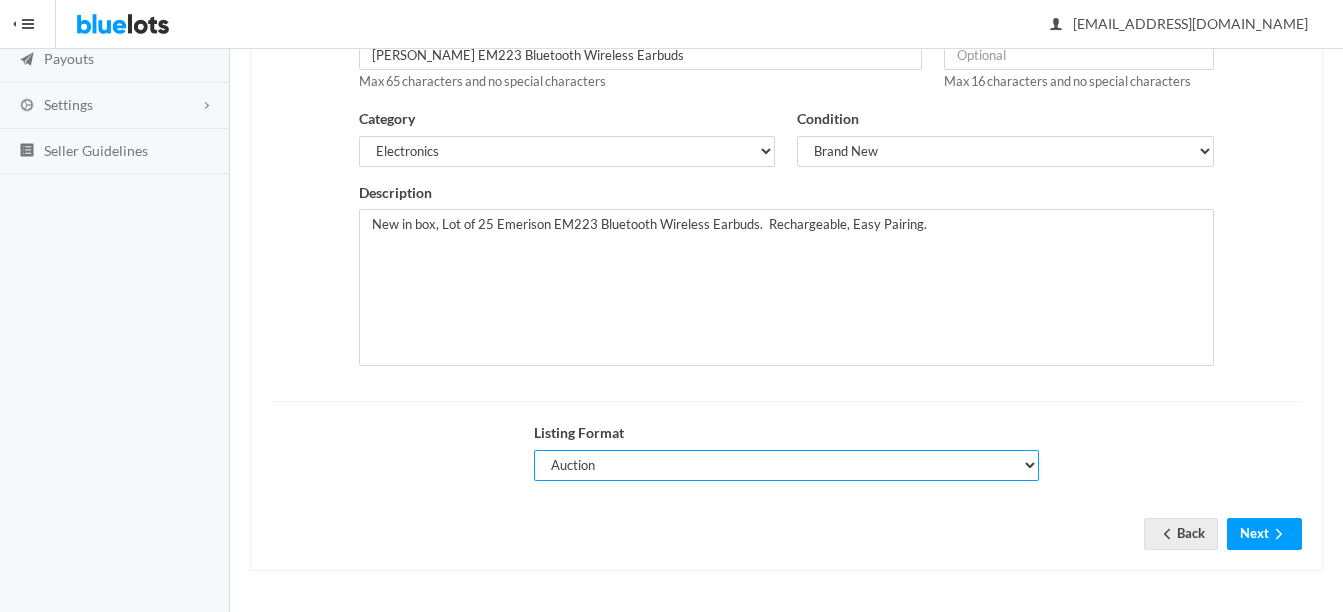 click on "Choose a listing format
Auction
Buy Now" at bounding box center [786, 465] 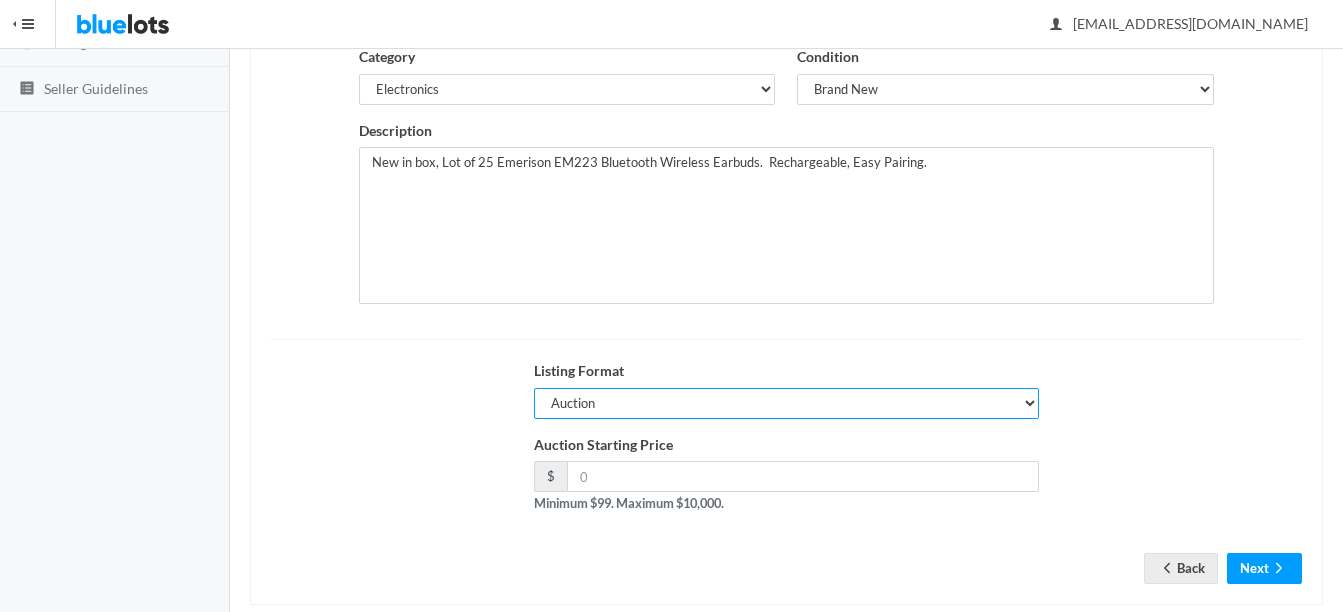 scroll, scrollTop: 406, scrollLeft: 0, axis: vertical 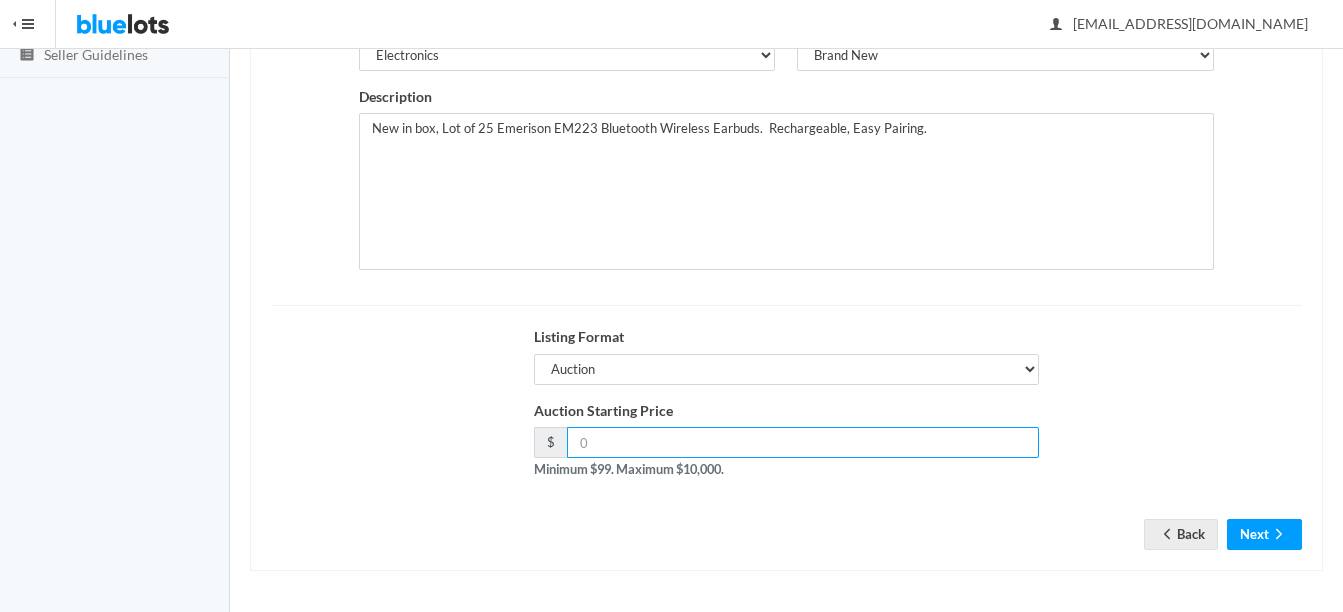 click at bounding box center [803, 442] 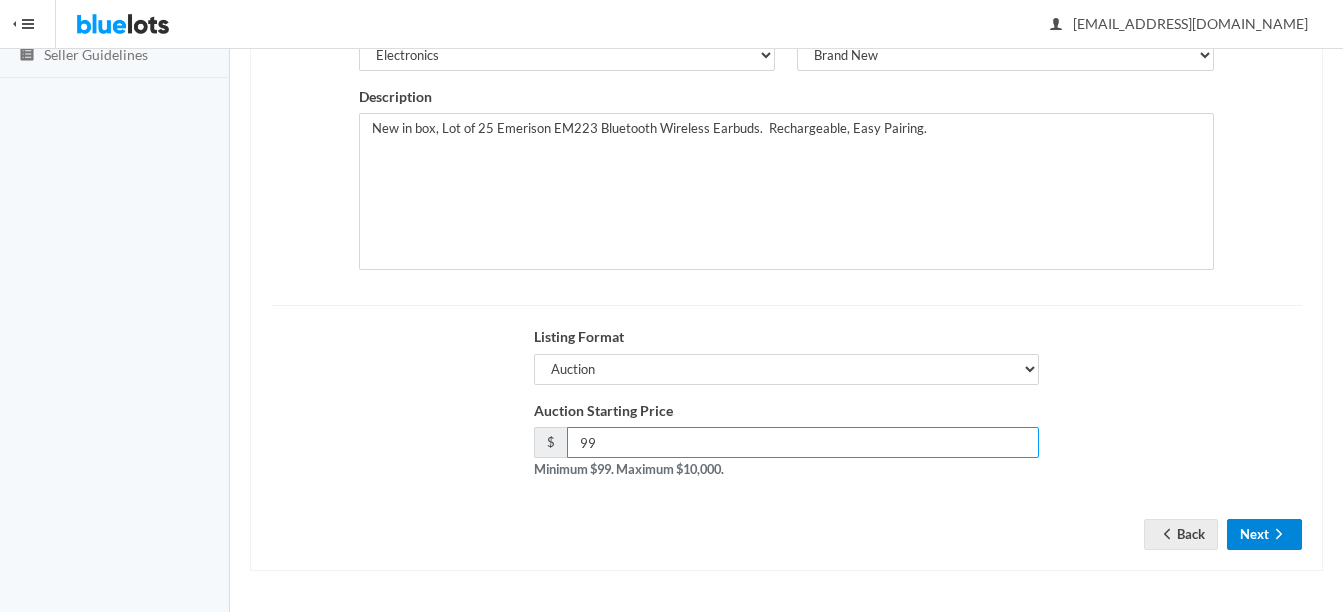 type on "99" 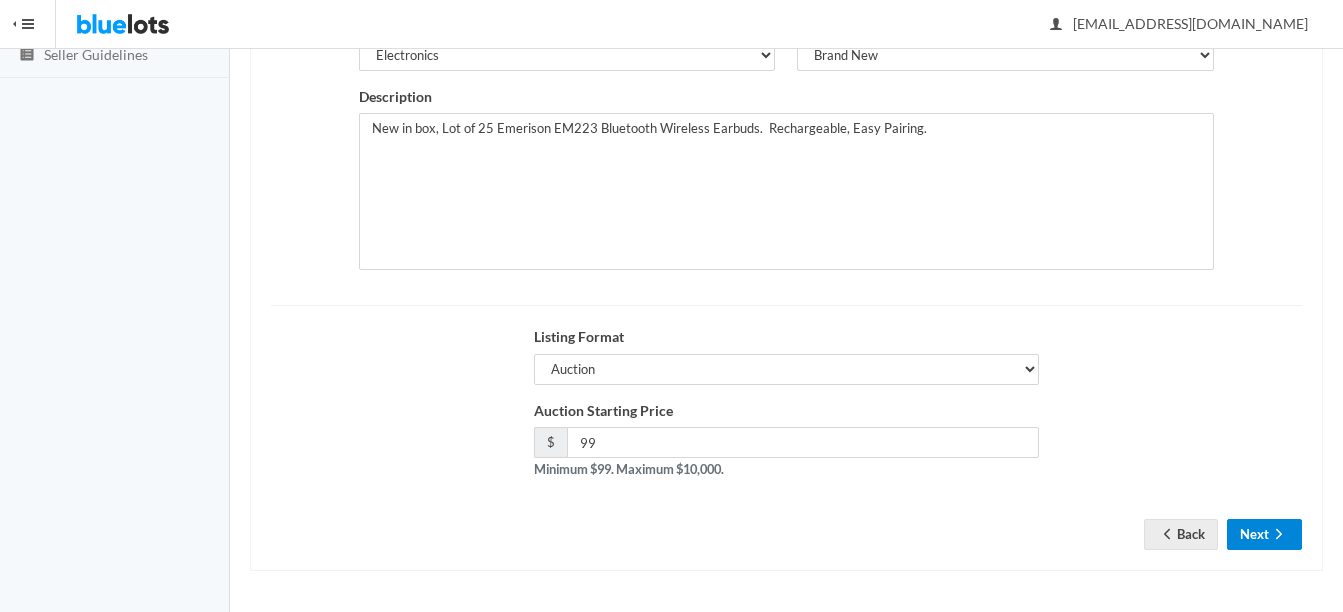 click 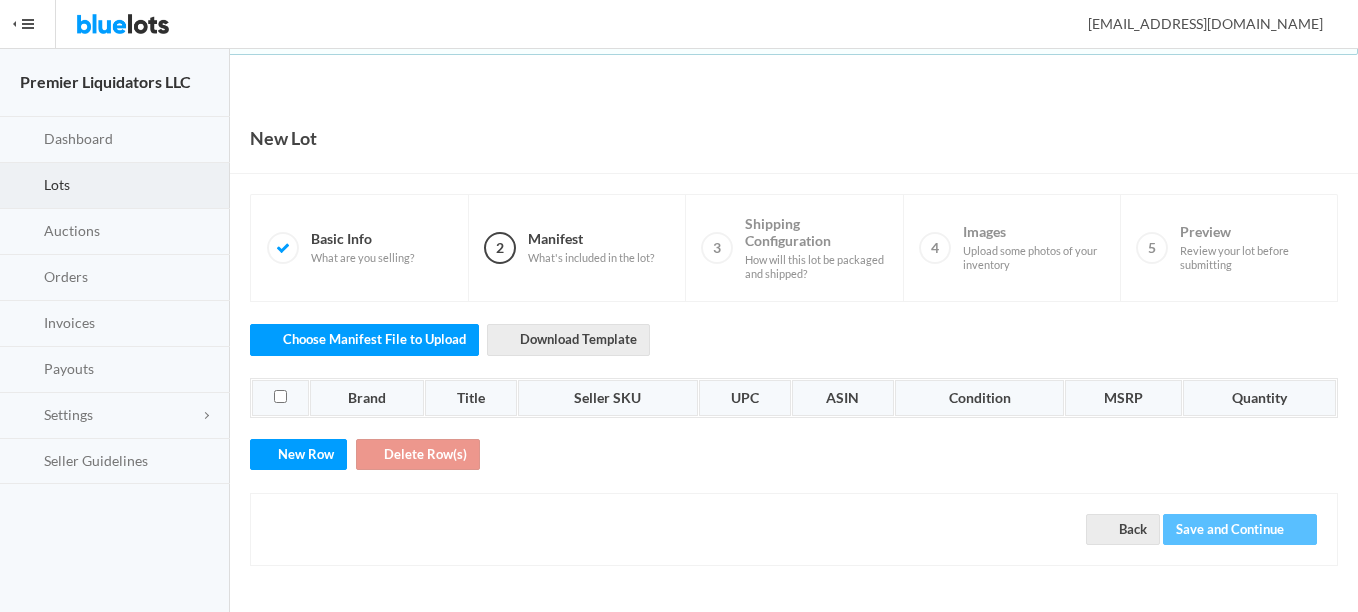 scroll, scrollTop: 0, scrollLeft: 0, axis: both 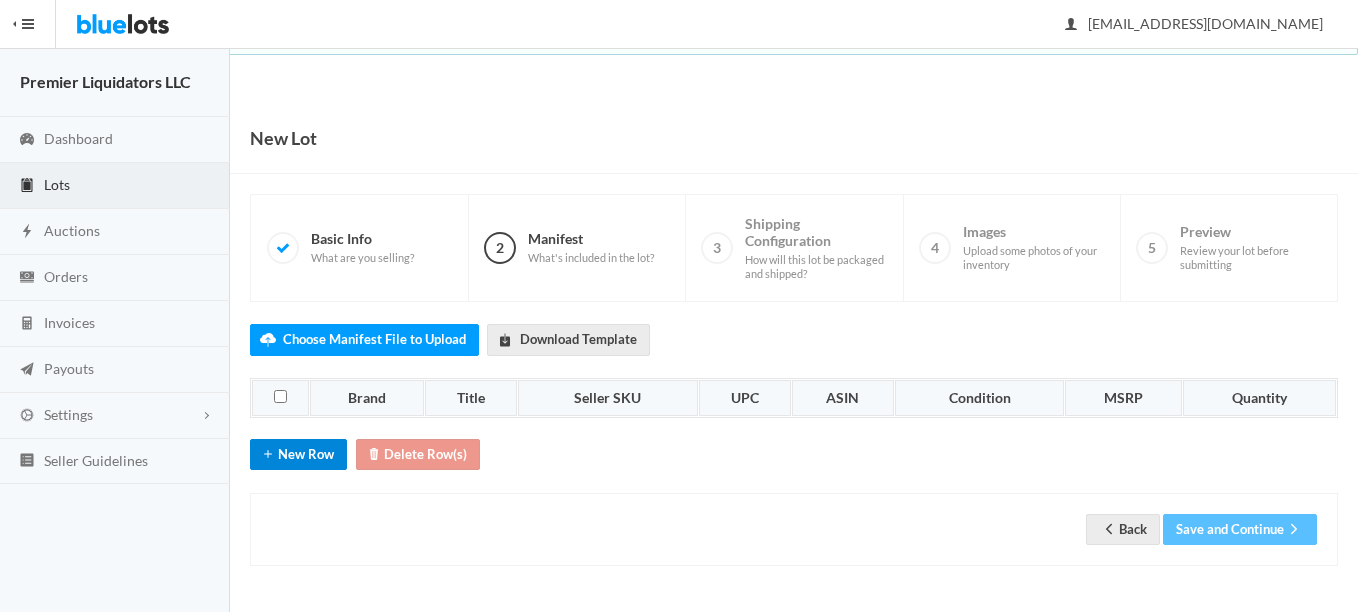 click on "New Row" at bounding box center [298, 454] 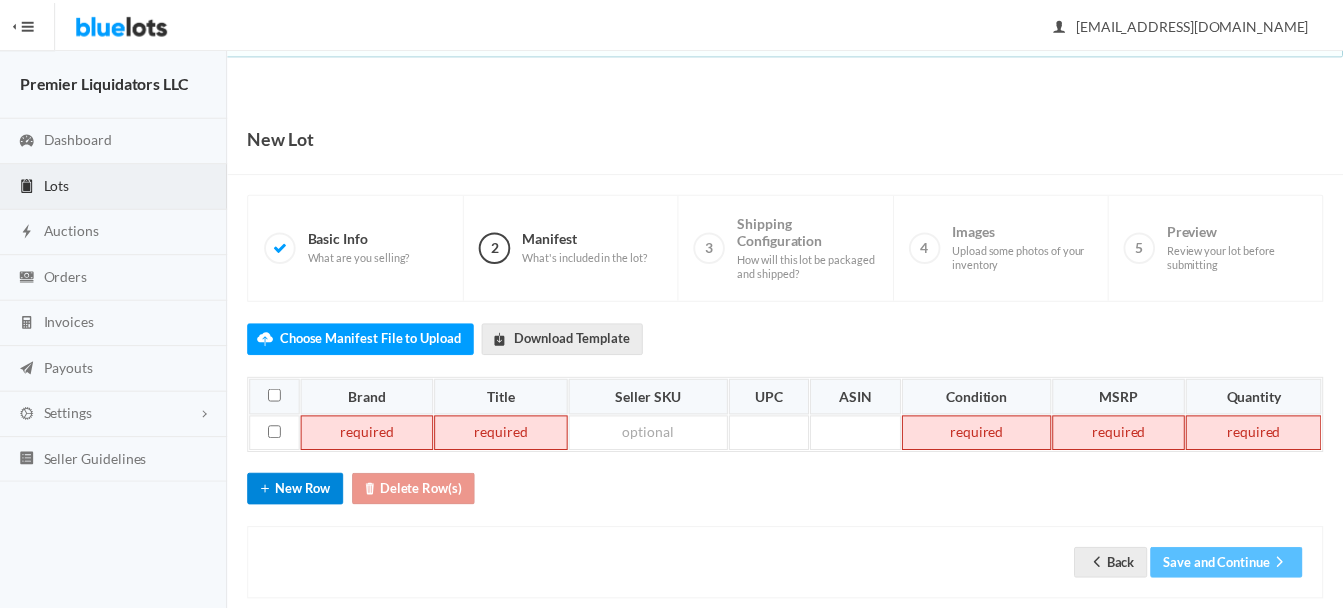 scroll, scrollTop: 31, scrollLeft: 0, axis: vertical 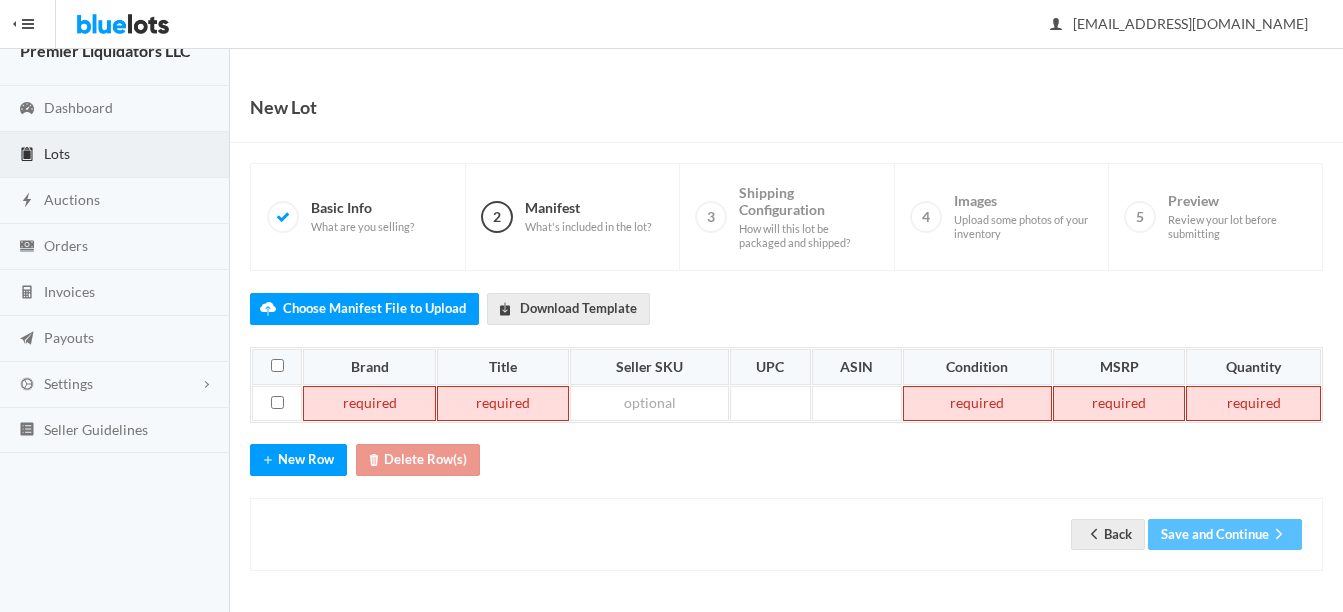 click at bounding box center [369, 404] 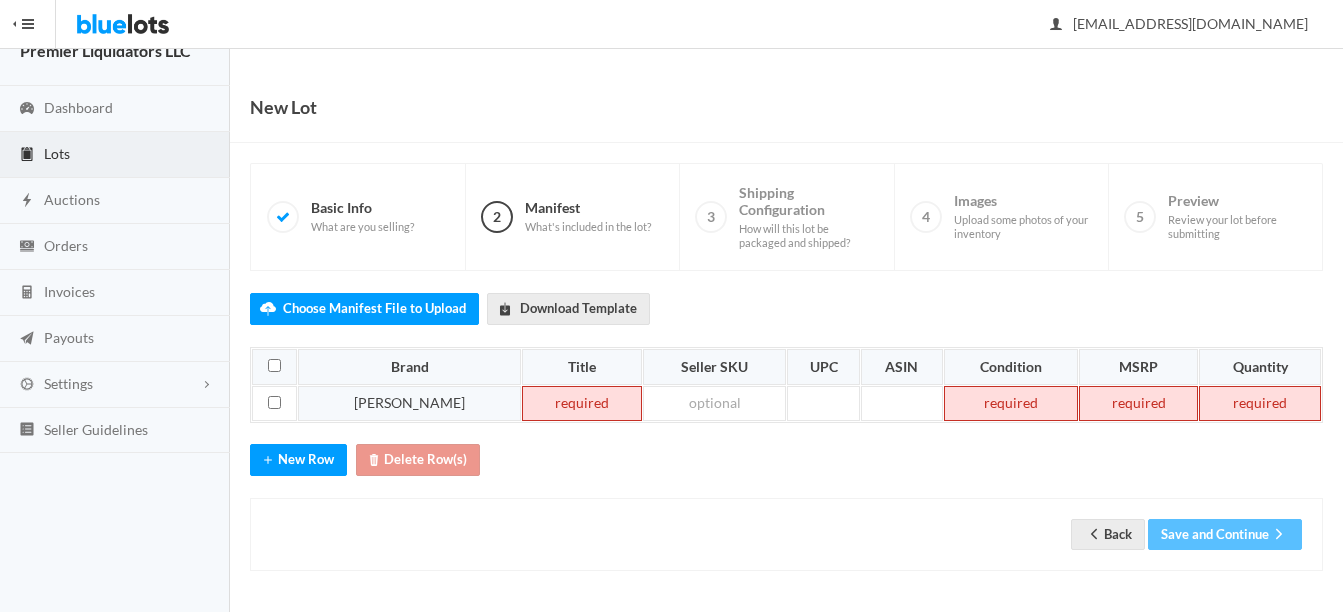 type 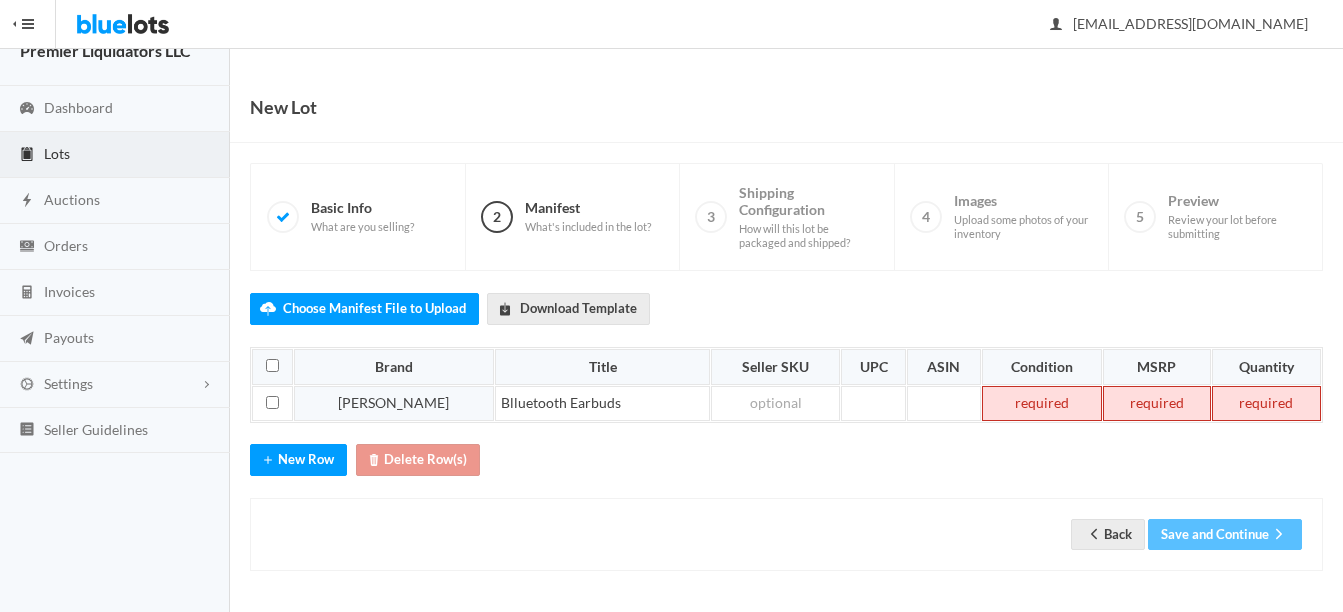 type 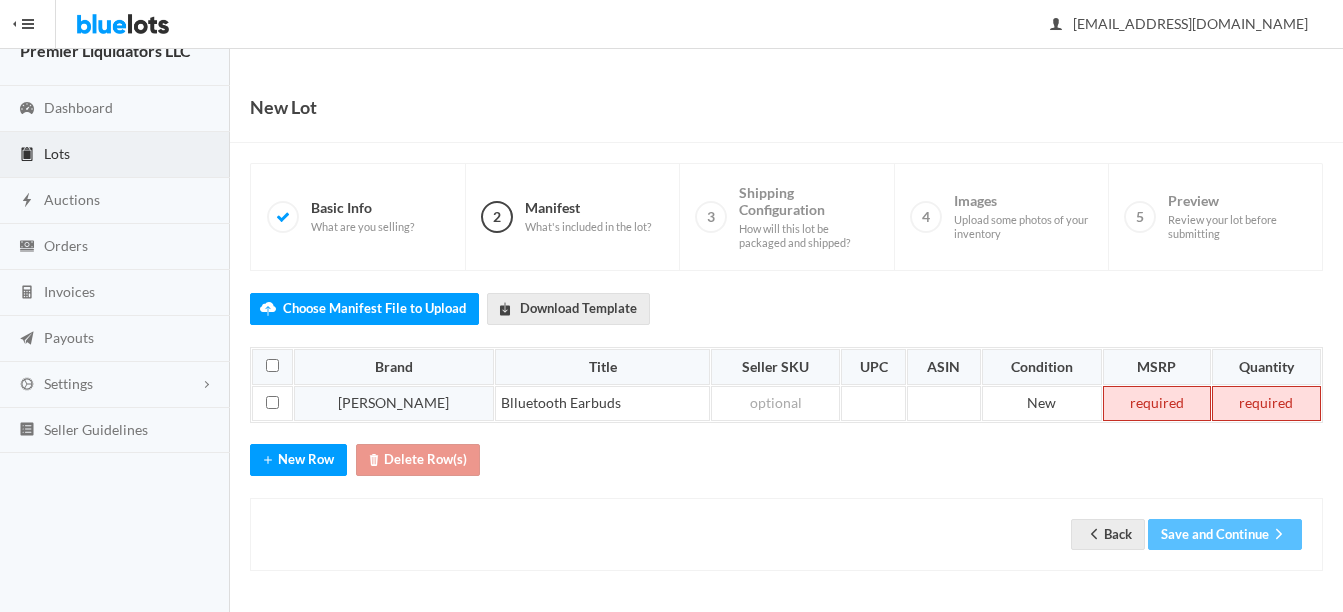 type 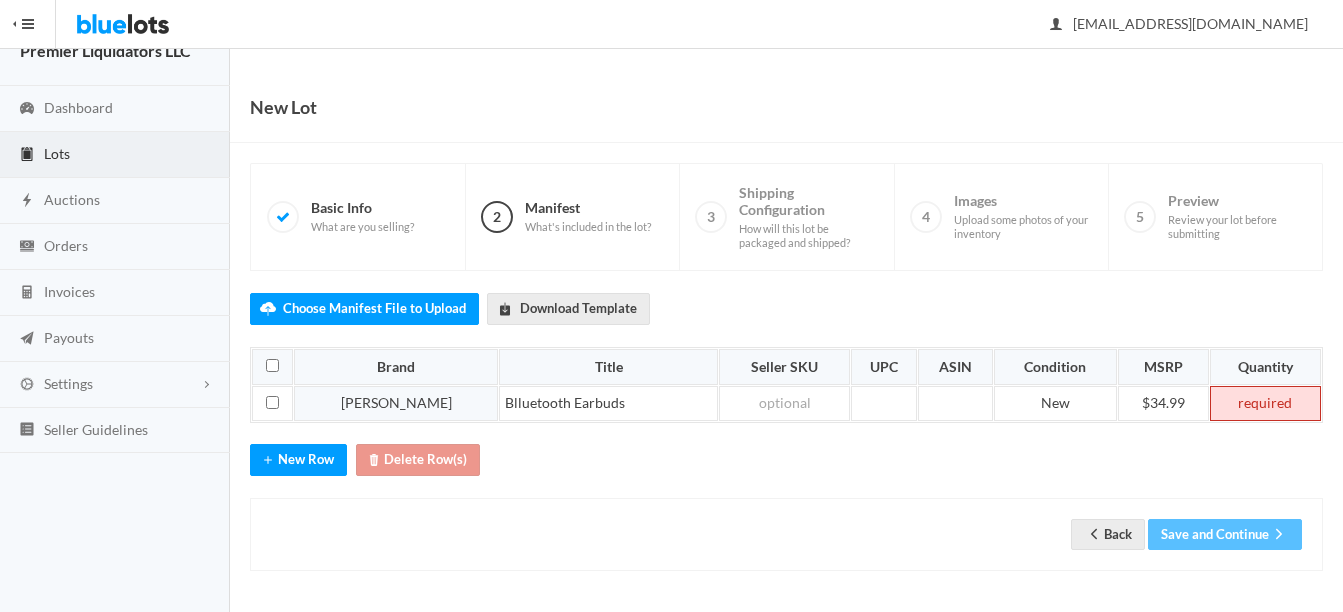 type 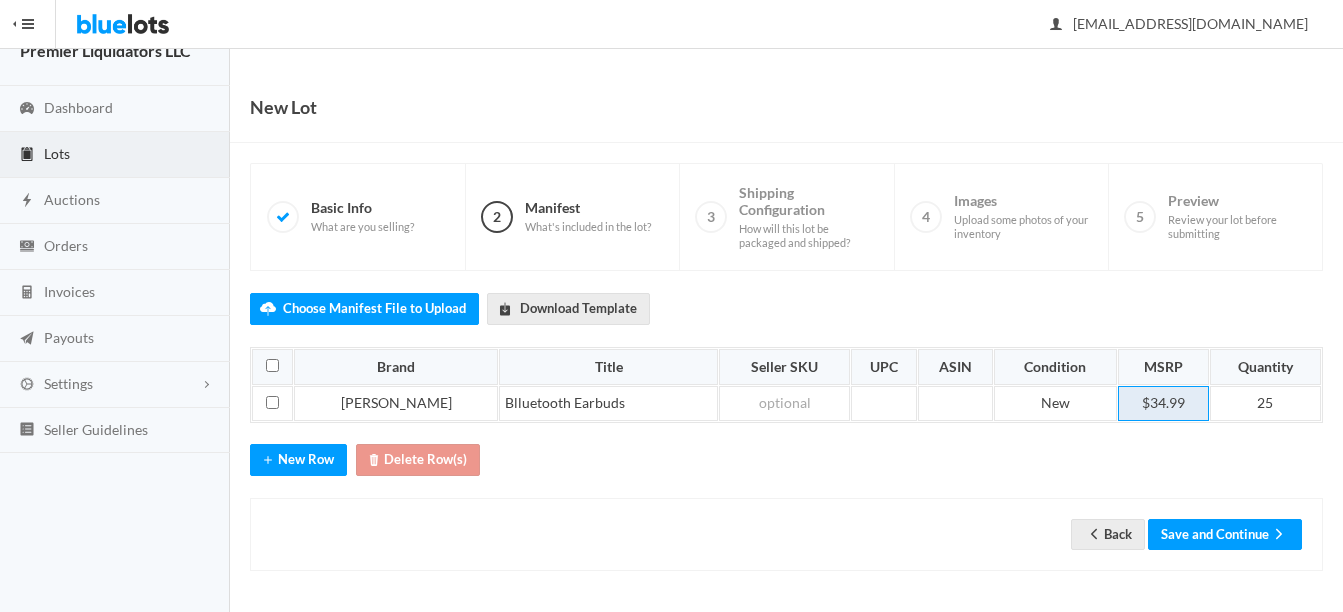 click on "$34.99" at bounding box center [1163, 404] 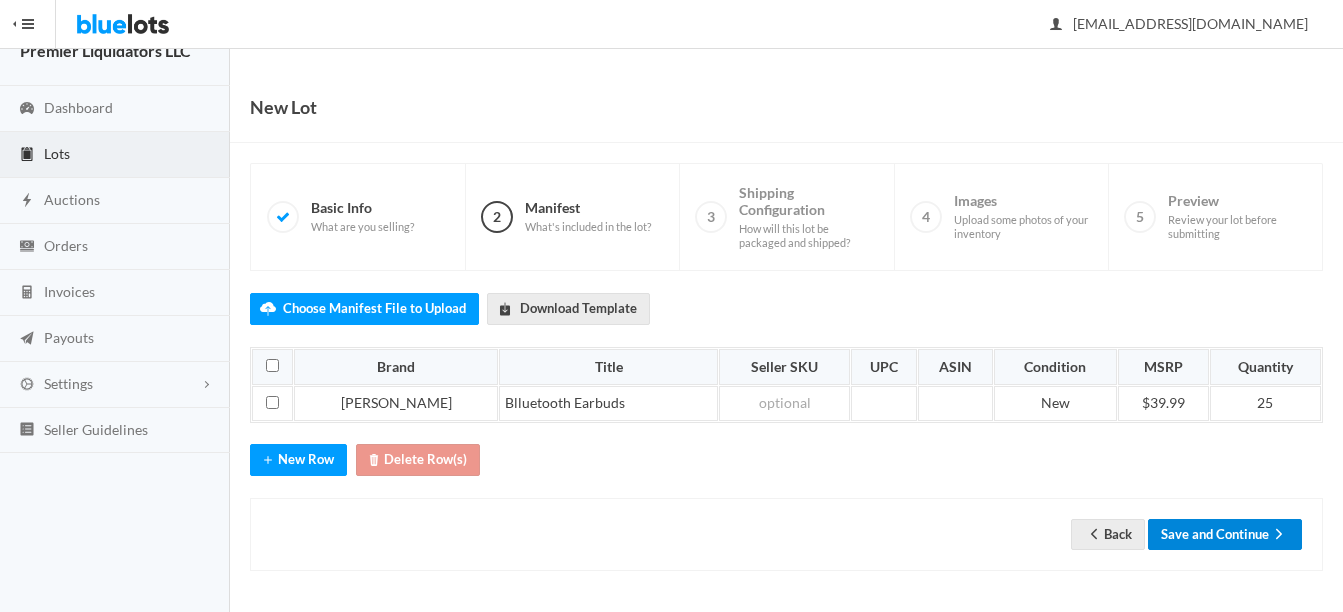 click on "Save and Continue" at bounding box center [1225, 534] 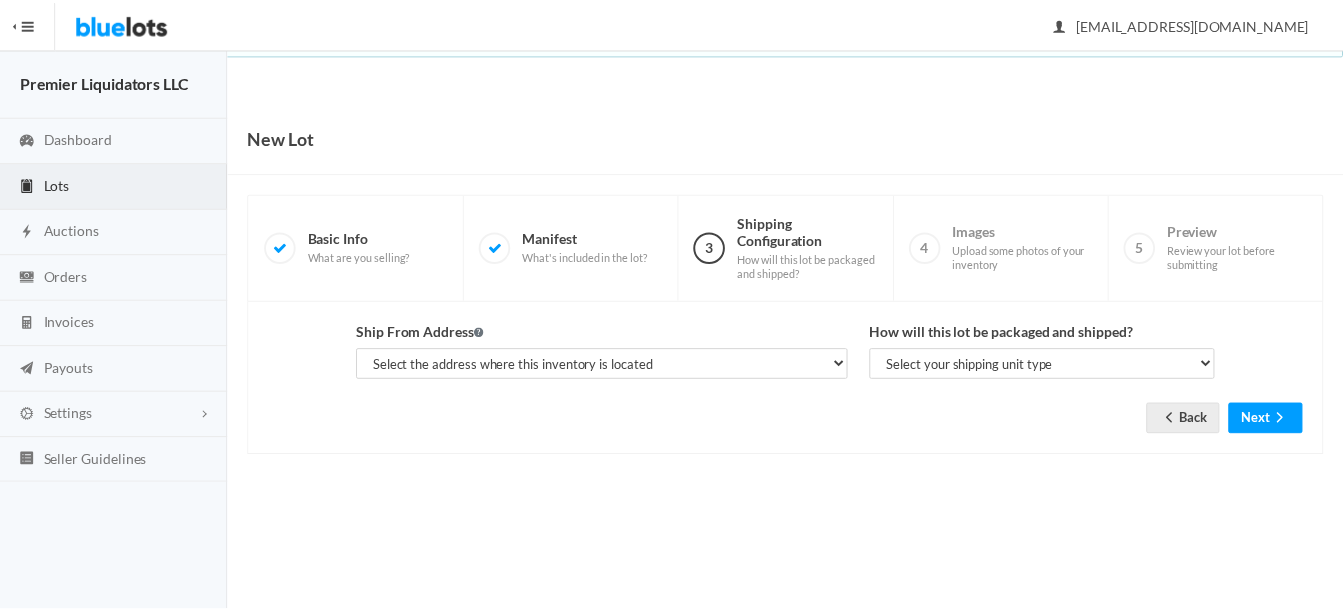 scroll, scrollTop: 0, scrollLeft: 0, axis: both 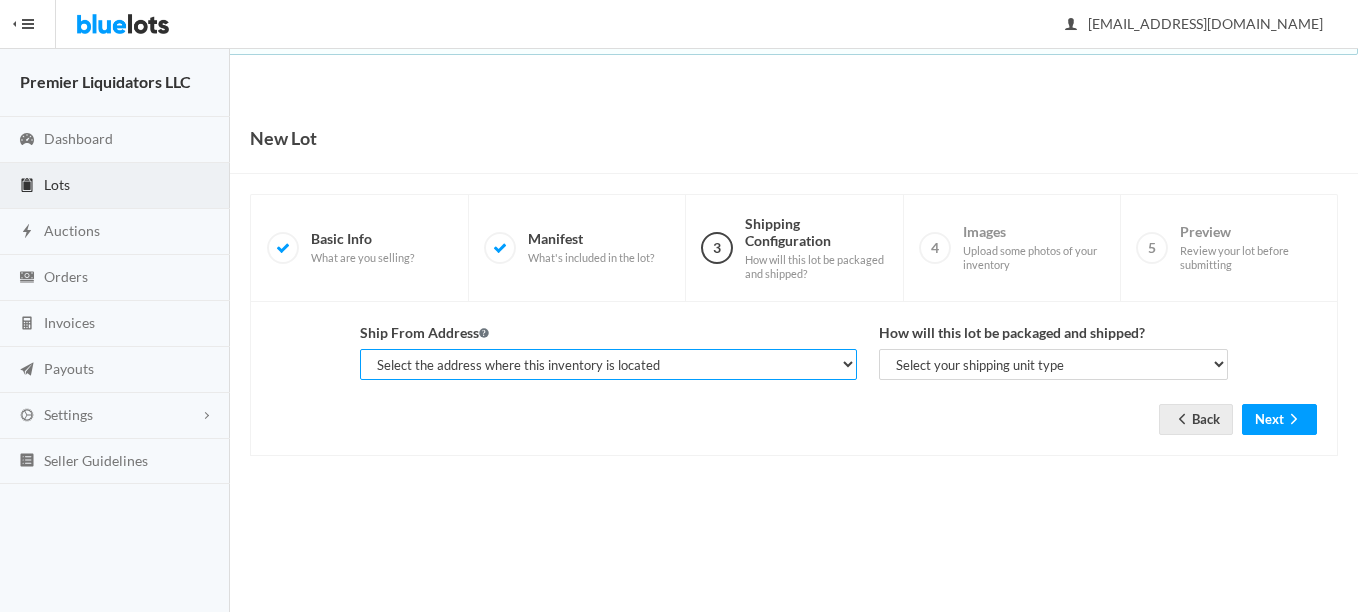 click on "Select the address where this inventory is located
Premier Liquidatores, [STREET_ADDRESS]
Premier Piquidators, [STREET_ADDRESS][PERSON_NAME]
[PERSON_NAME], Premier Liquidators LLC, [STREET_ADDRESS][PERSON_NAME]-6257
[PERSON_NAME], Premier Liquidators LLC, [STREET_ADDRESS]" at bounding box center [608, 364] 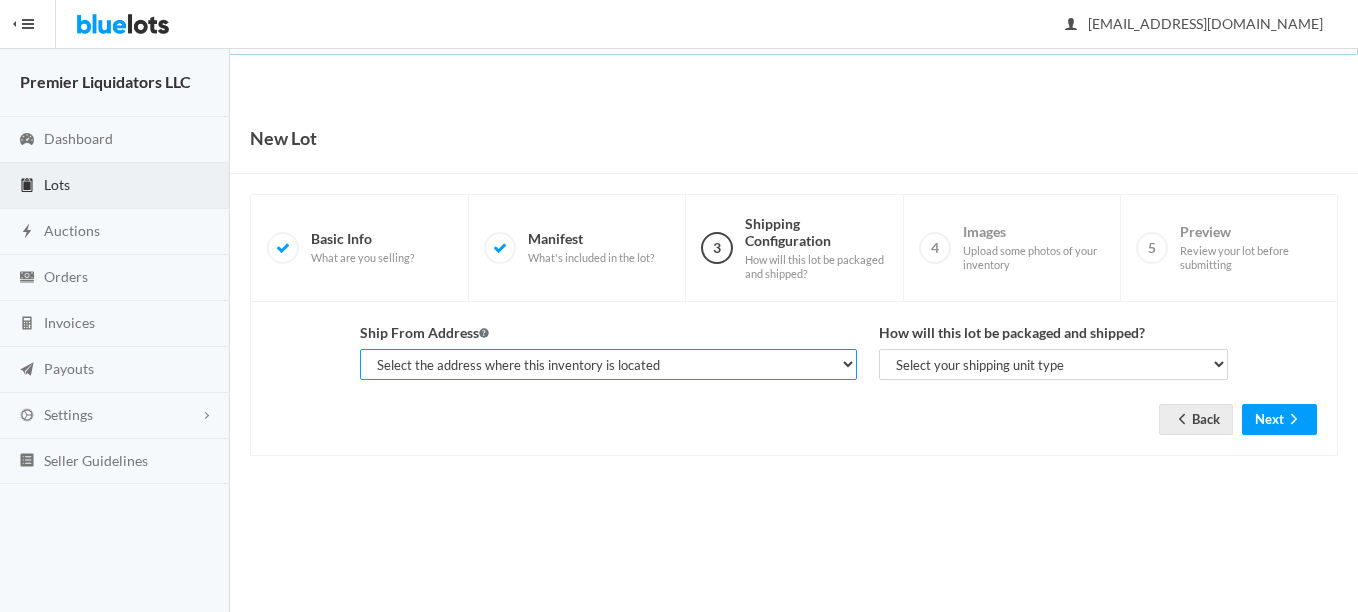 select on "11739" 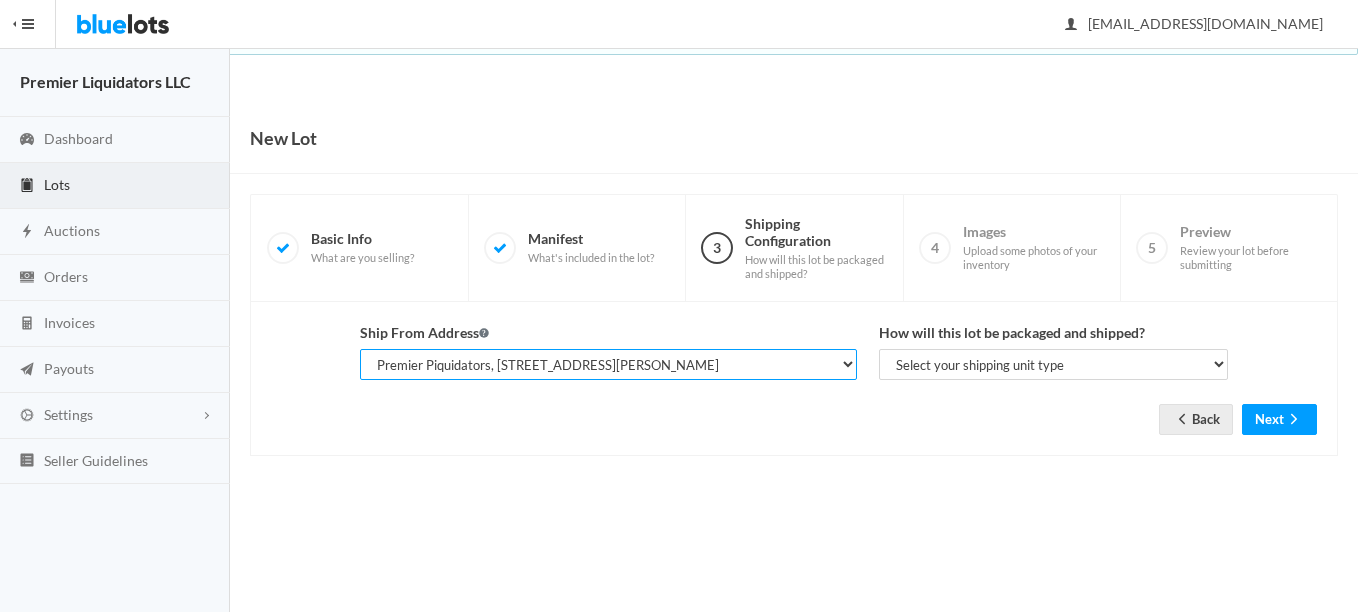 click on "Select the address where this inventory is located
Premier Liquidatores, [STREET_ADDRESS]
Premier Piquidators, [STREET_ADDRESS][PERSON_NAME]
[PERSON_NAME], Premier Liquidators LLC, [STREET_ADDRESS][PERSON_NAME]-6257
[PERSON_NAME], Premier Liquidators LLC, [STREET_ADDRESS]" at bounding box center [608, 364] 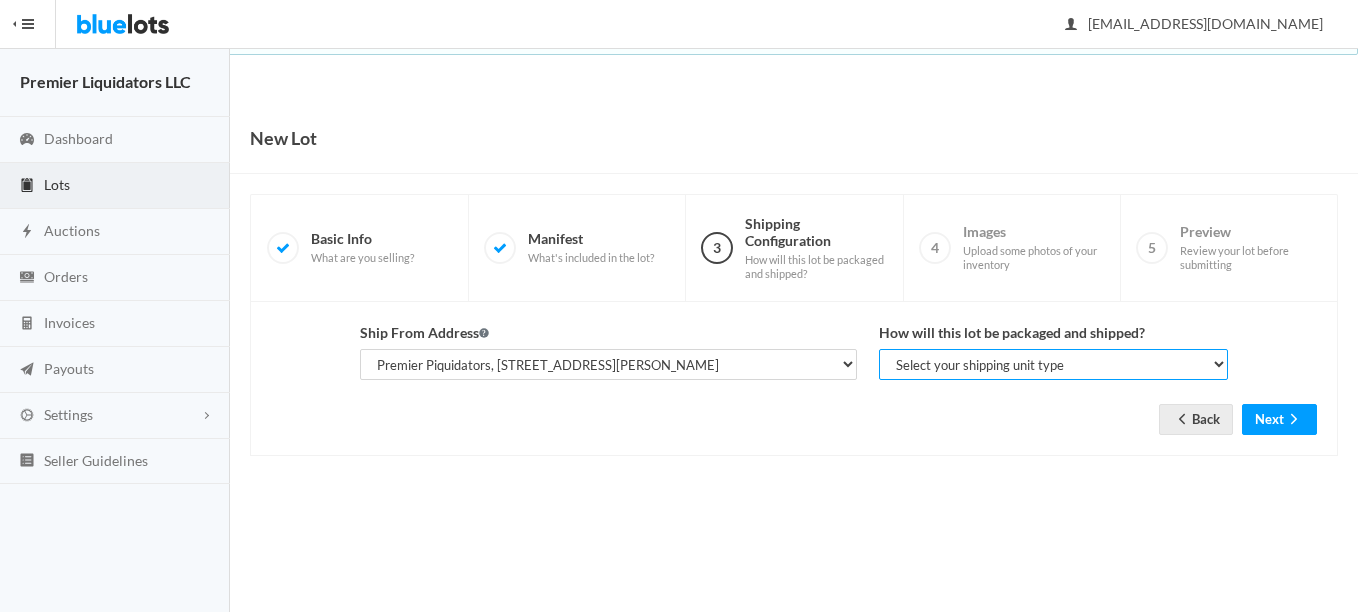 click on "Select your shipping unit type
Parcel
Pallet
Truckload" at bounding box center [1053, 364] 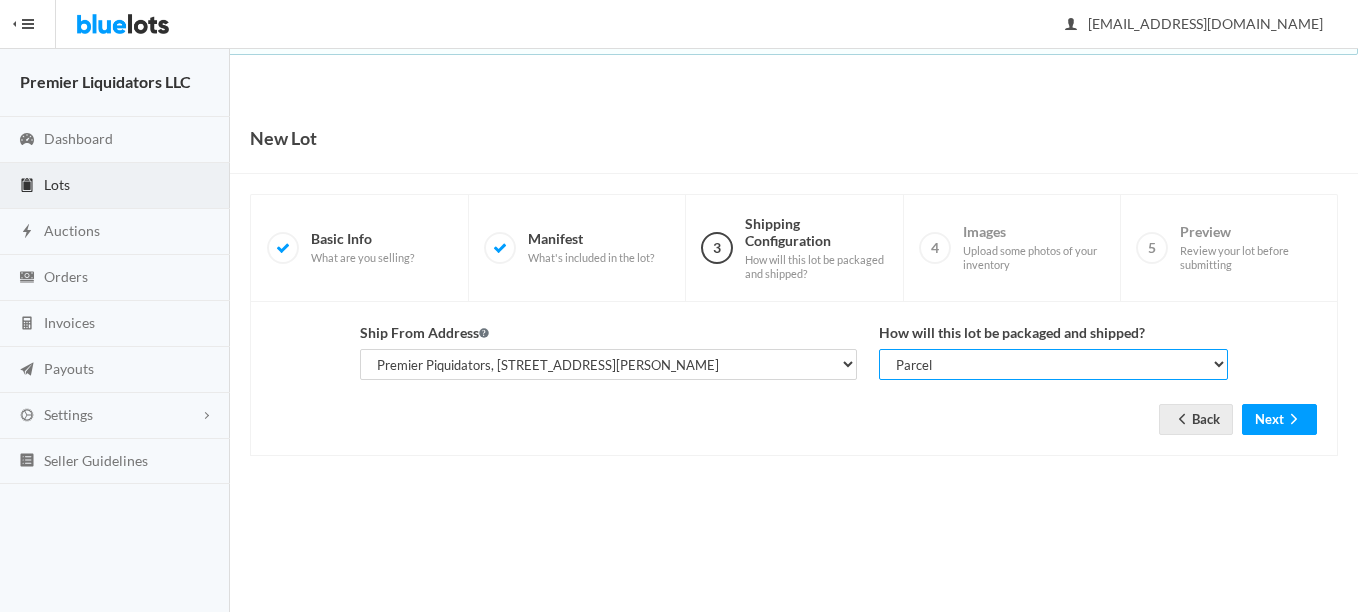 click on "Select your shipping unit type
Parcel
Pallet
Truckload" at bounding box center (1053, 364) 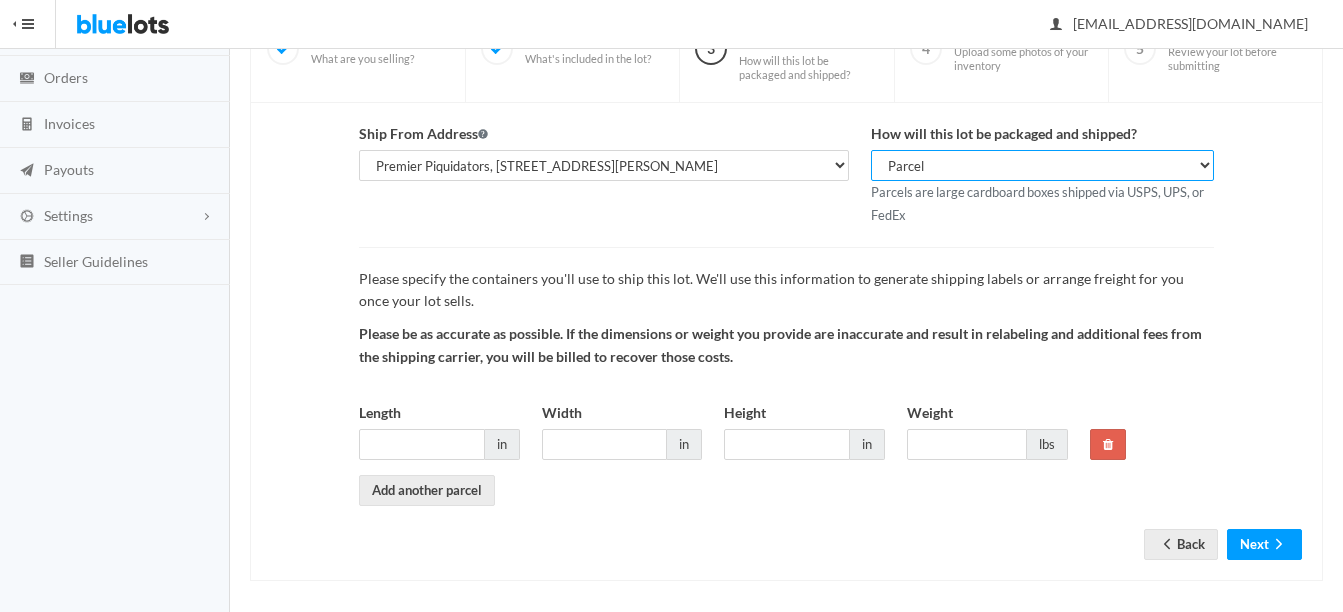 scroll, scrollTop: 209, scrollLeft: 0, axis: vertical 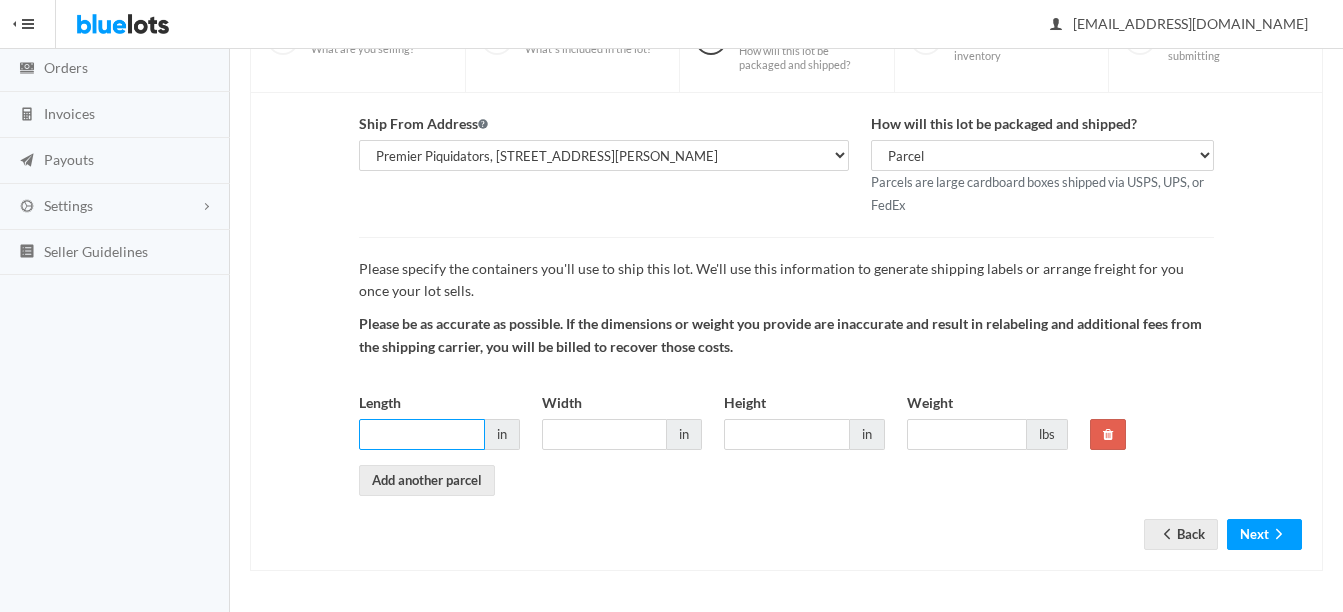 click on "Length" at bounding box center [422, 434] 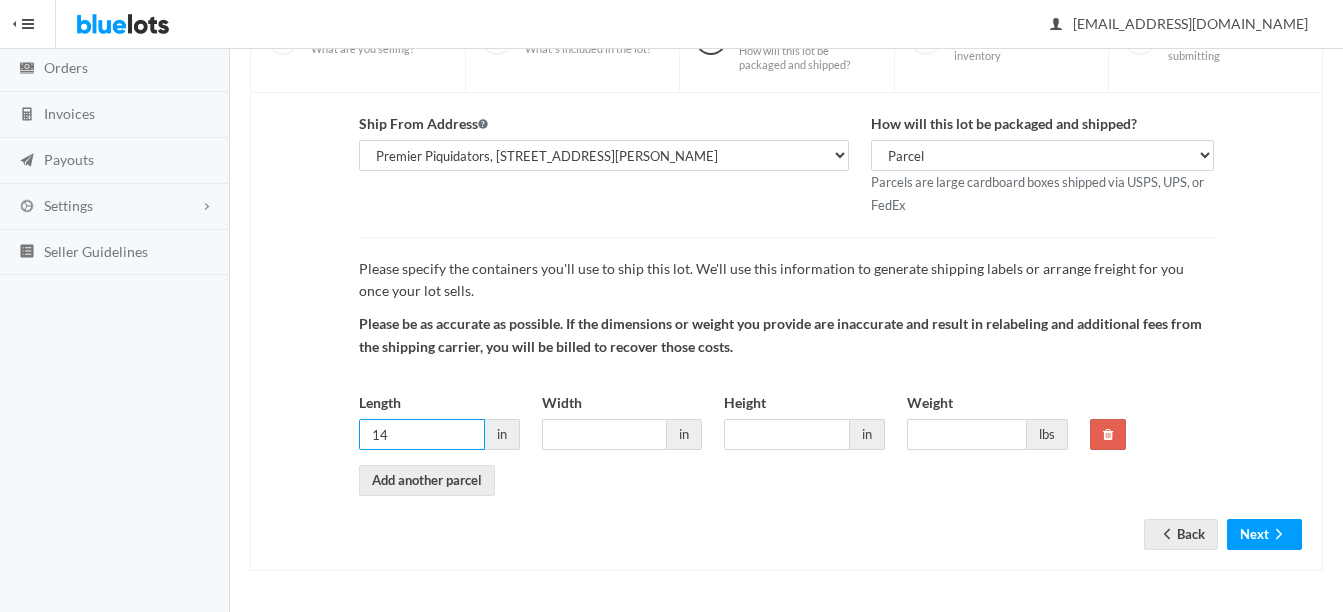 type on "14" 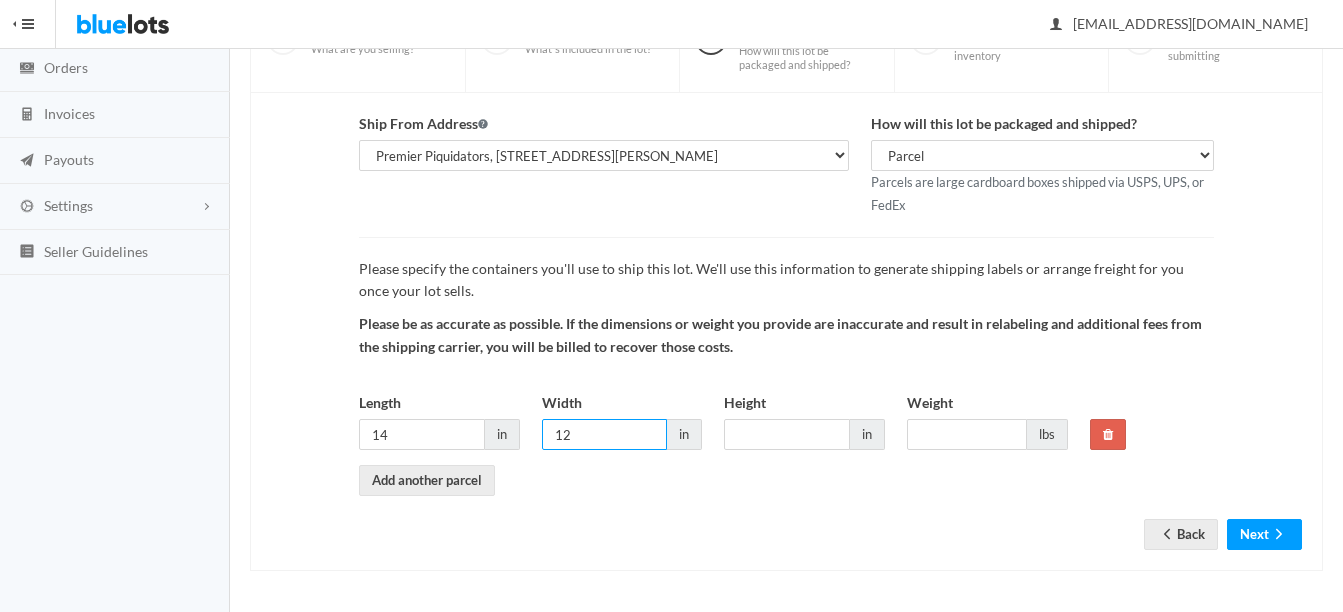type on "12" 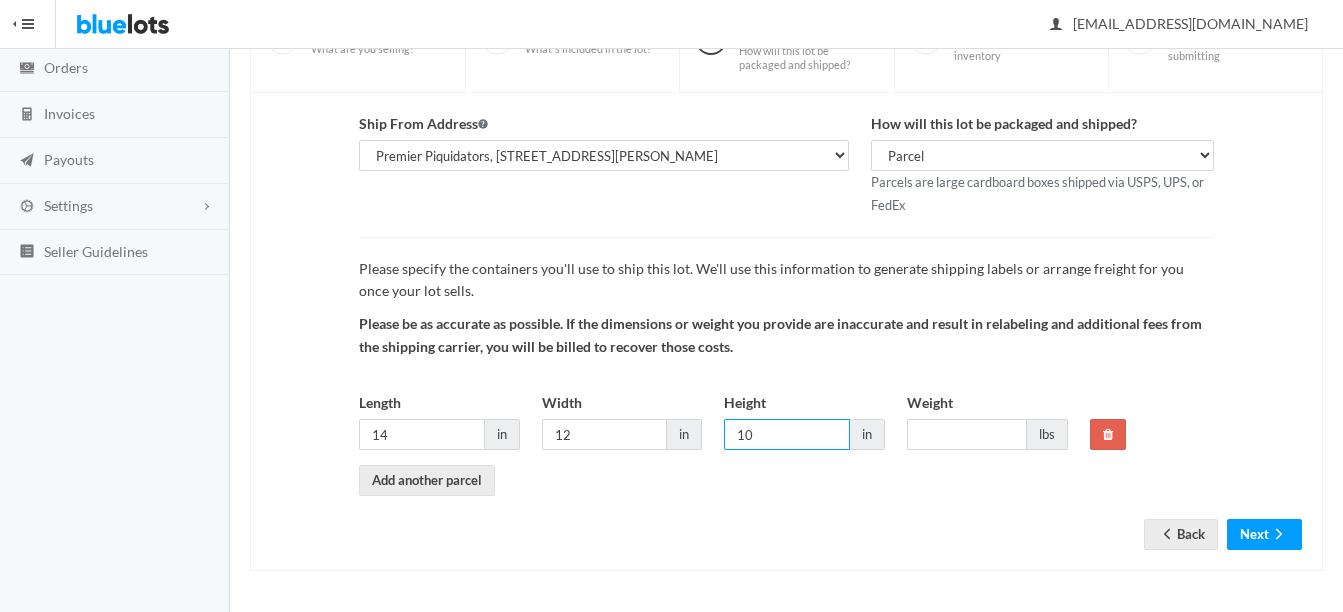 type on "10" 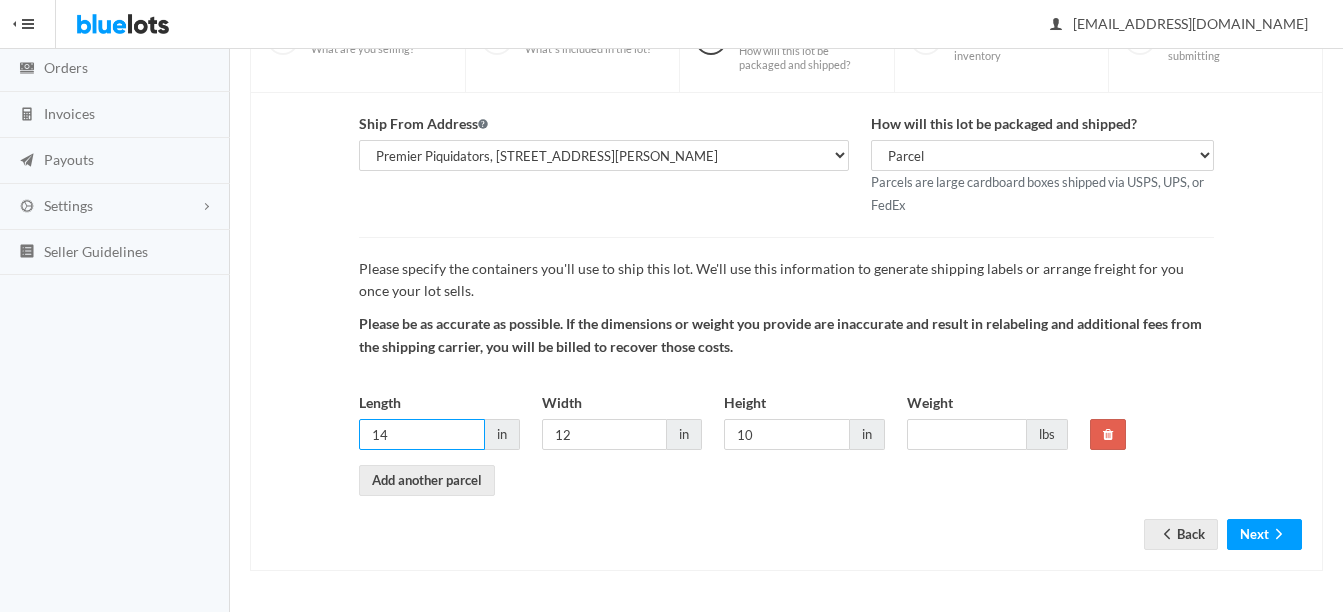 click on "14" at bounding box center (422, 434) 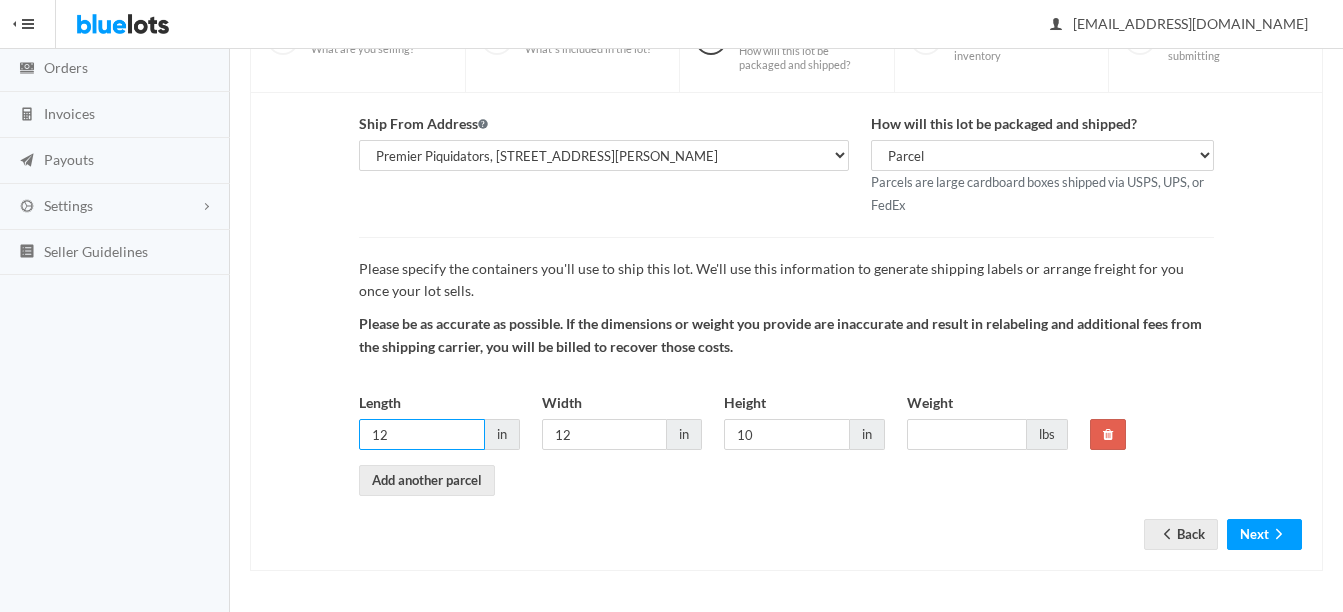 type on "12" 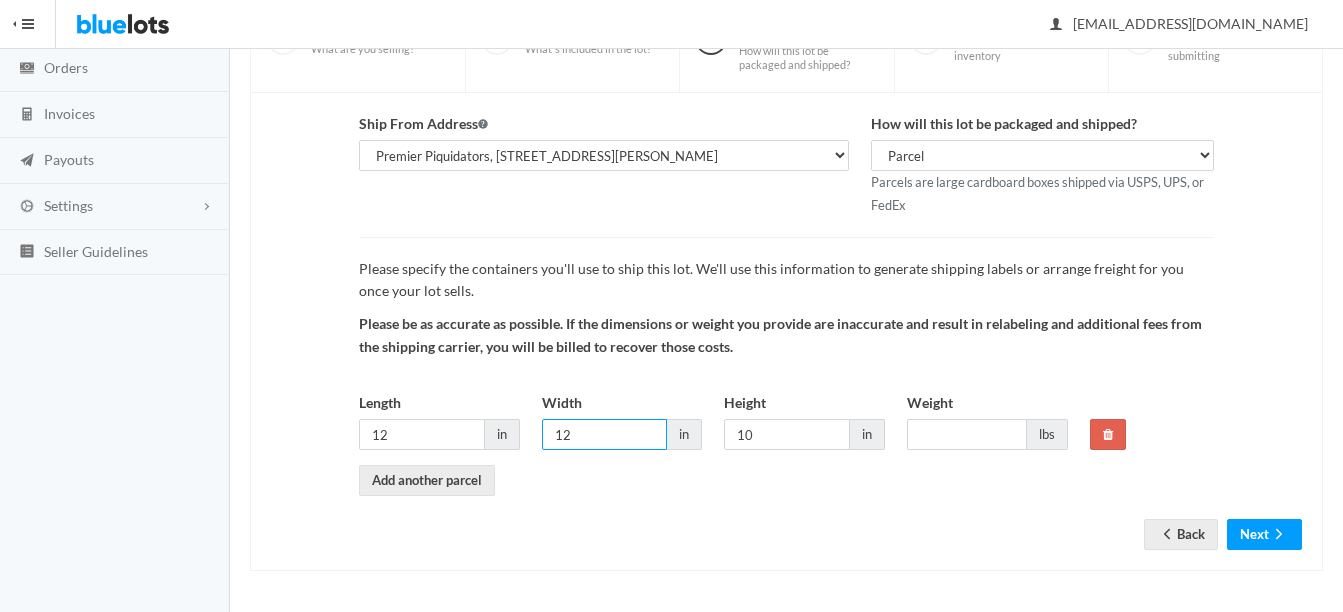scroll, scrollTop: 109, scrollLeft: 0, axis: vertical 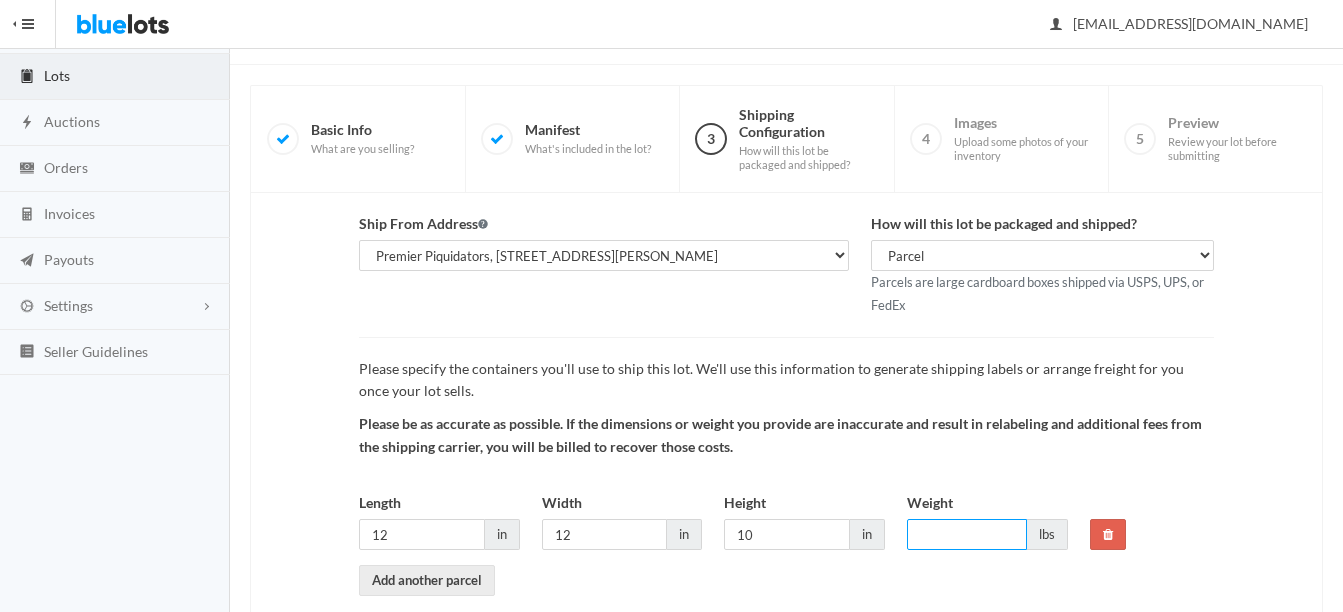 click on "Weight" at bounding box center (967, 534) 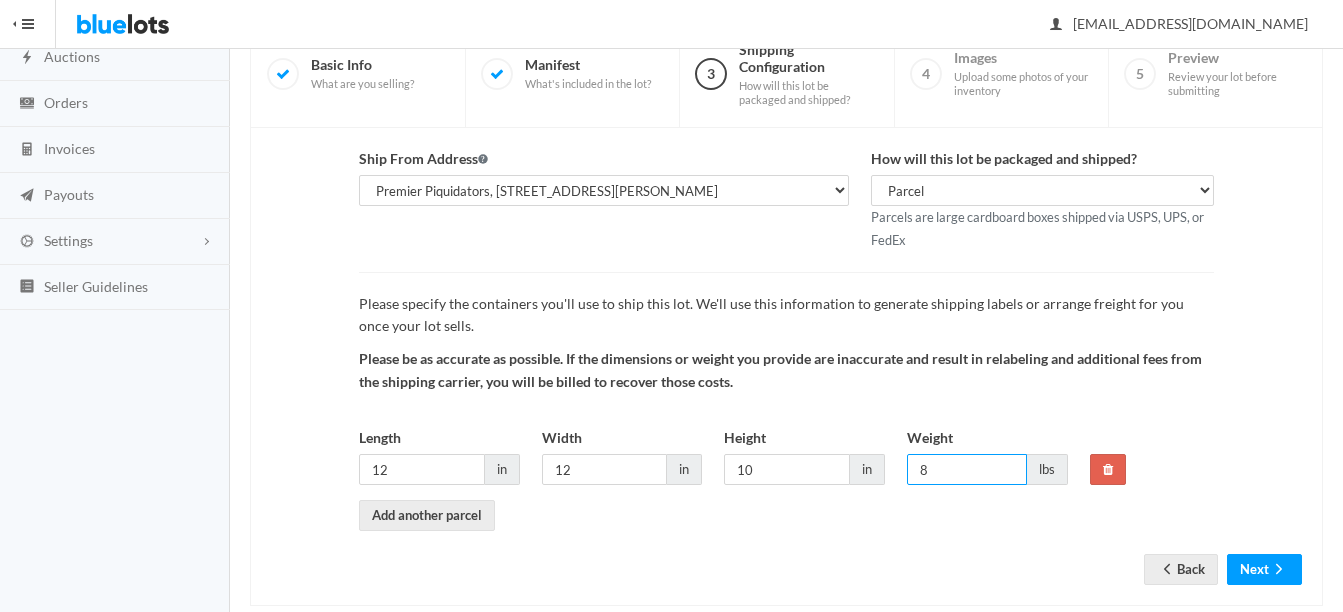 scroll, scrollTop: 209, scrollLeft: 0, axis: vertical 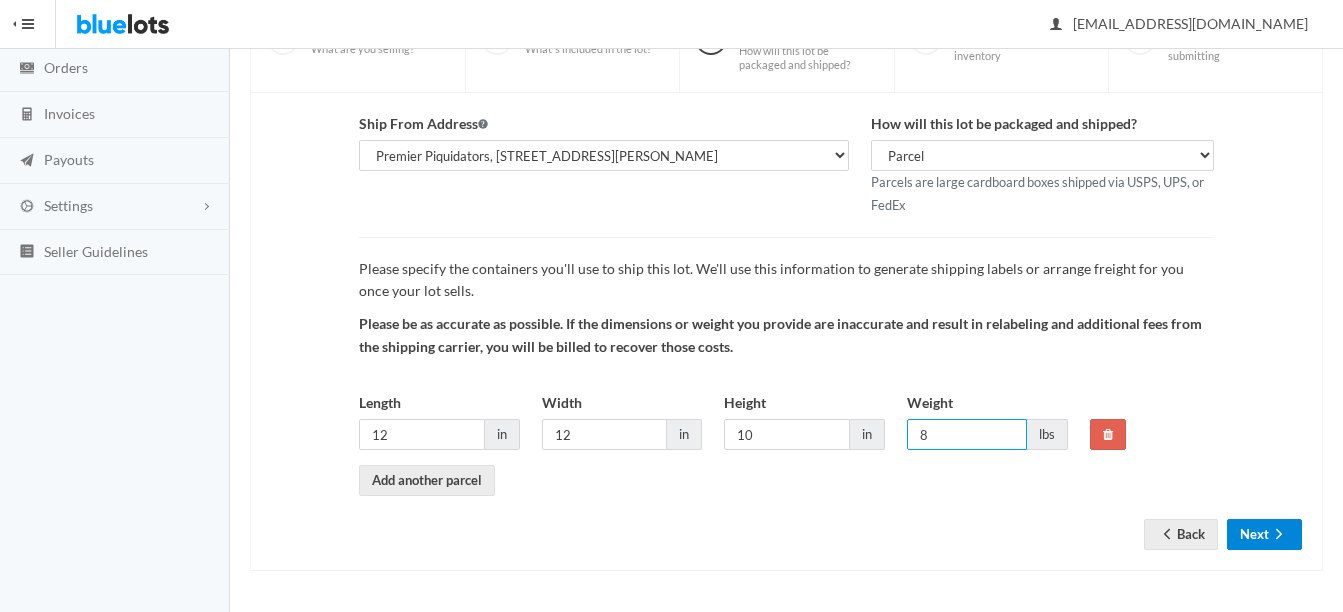 type on "8" 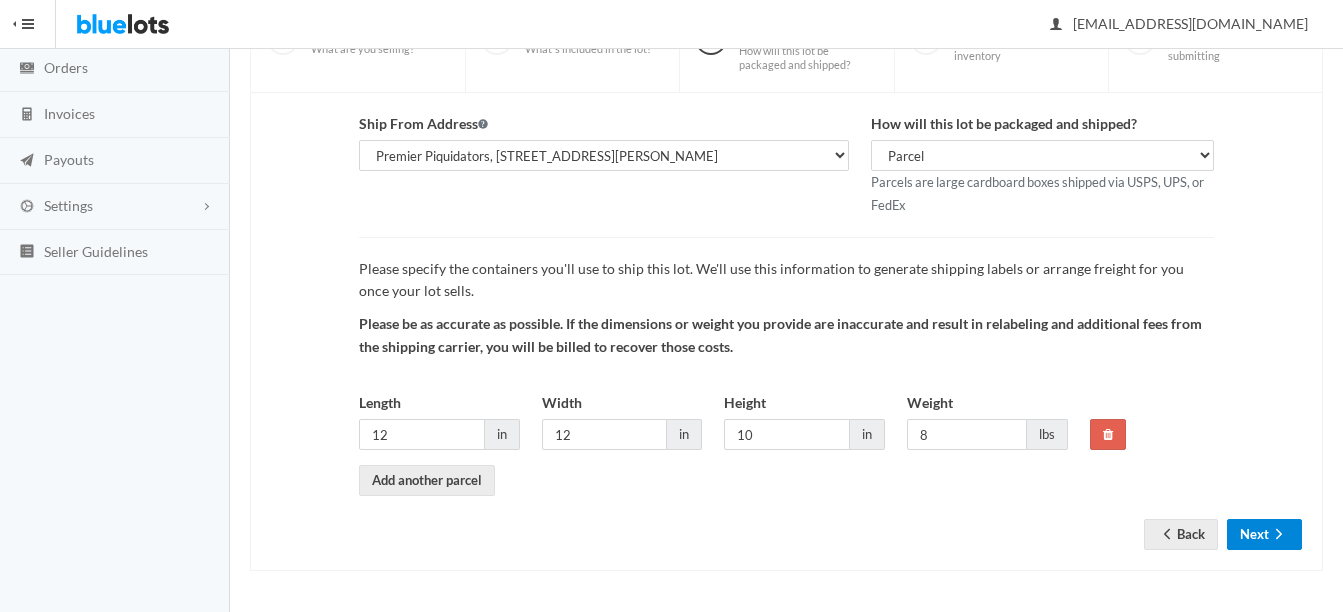 click 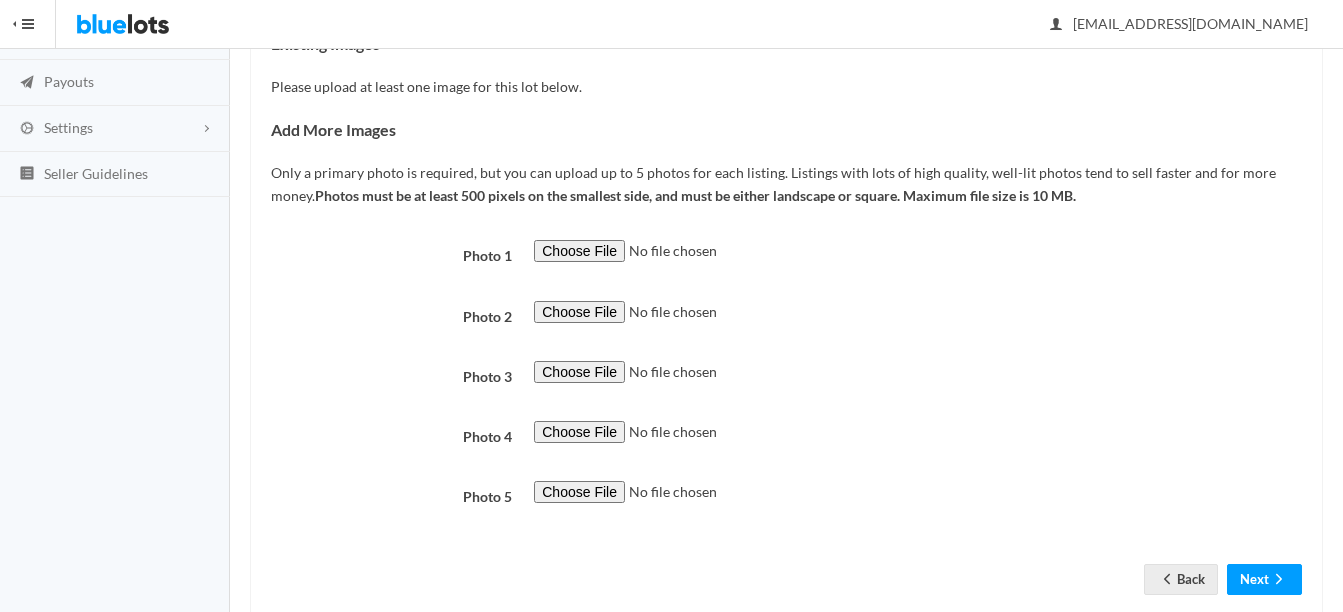 scroll, scrollTop: 332, scrollLeft: 0, axis: vertical 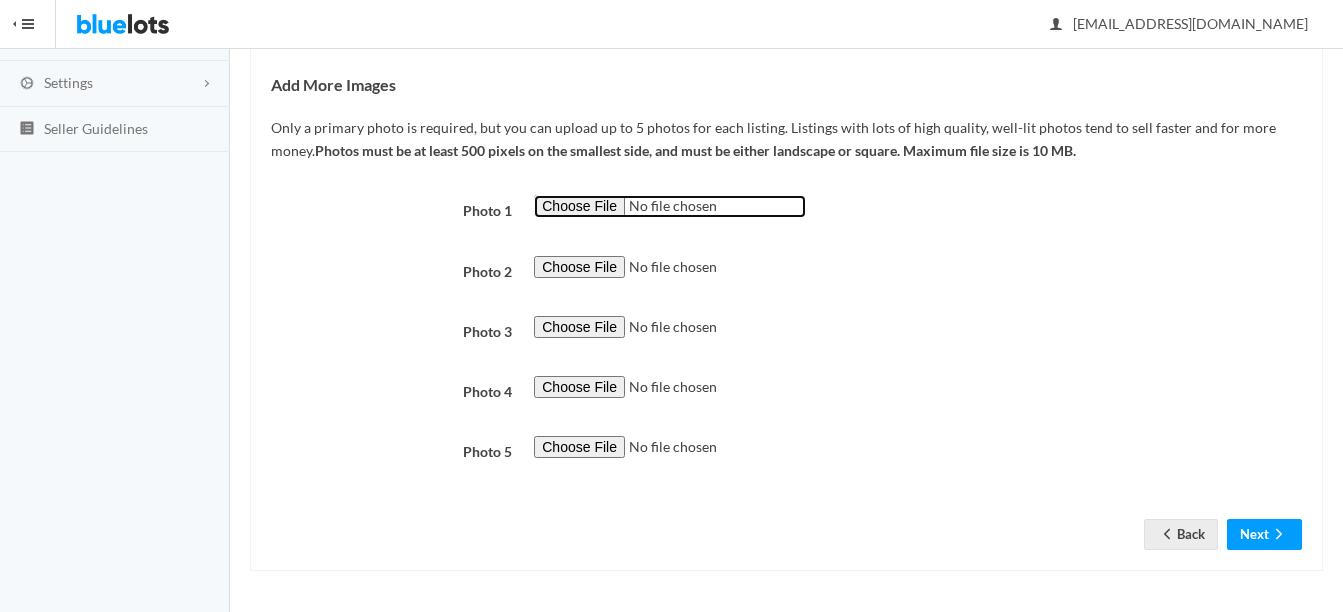 click at bounding box center (670, 206) 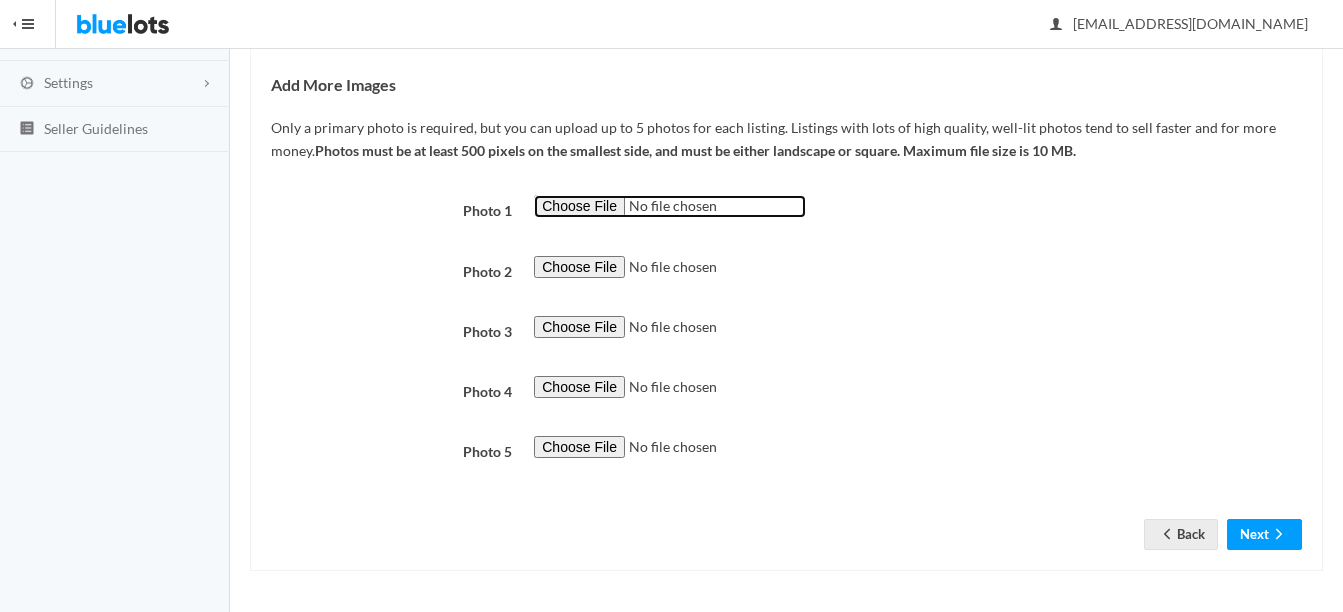type on "C:\fakepath\thumbnail - 2025-07-18T083055.089.jpg" 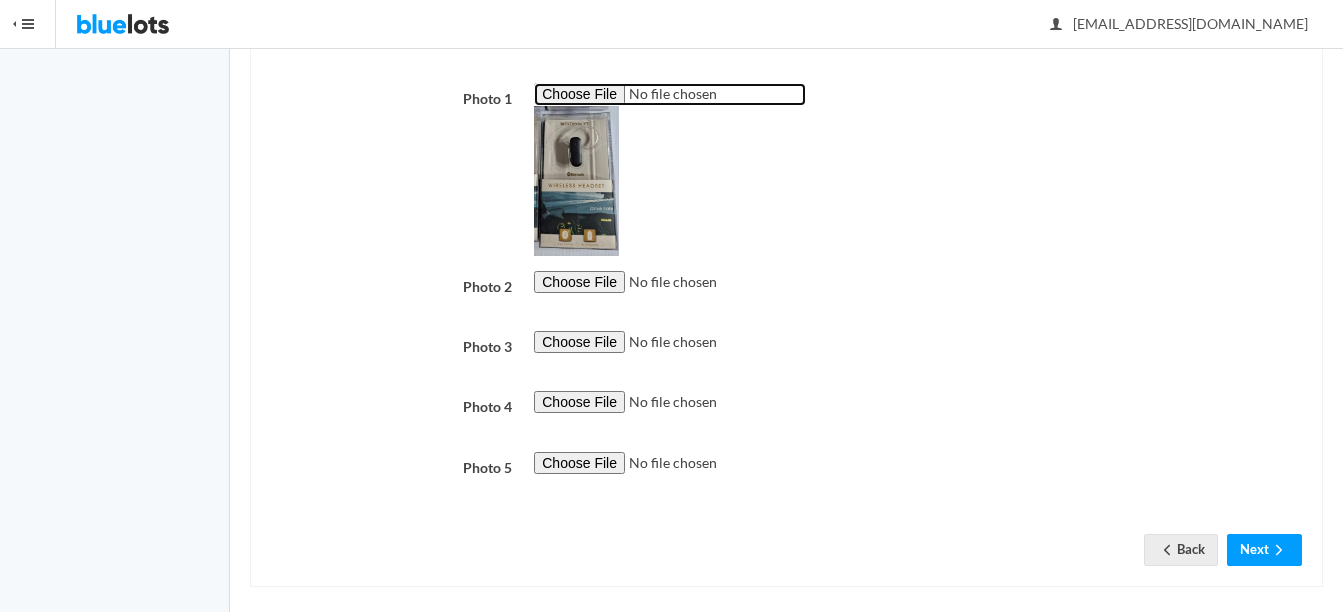 scroll, scrollTop: 460, scrollLeft: 0, axis: vertical 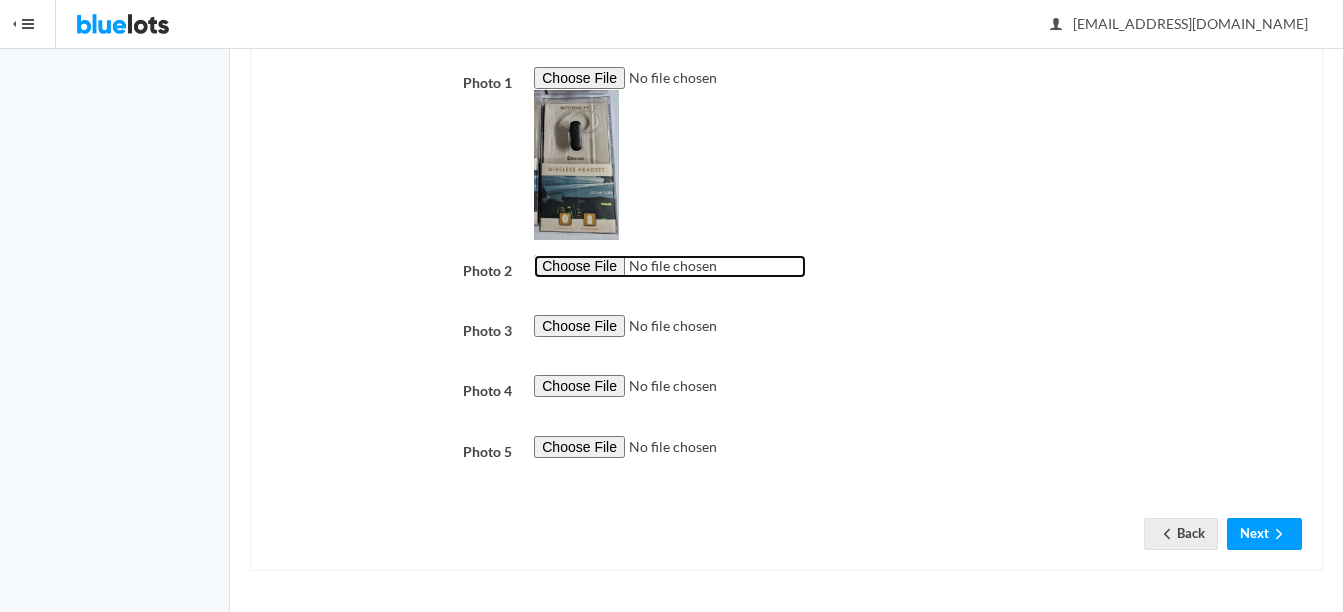 click at bounding box center (670, 266) 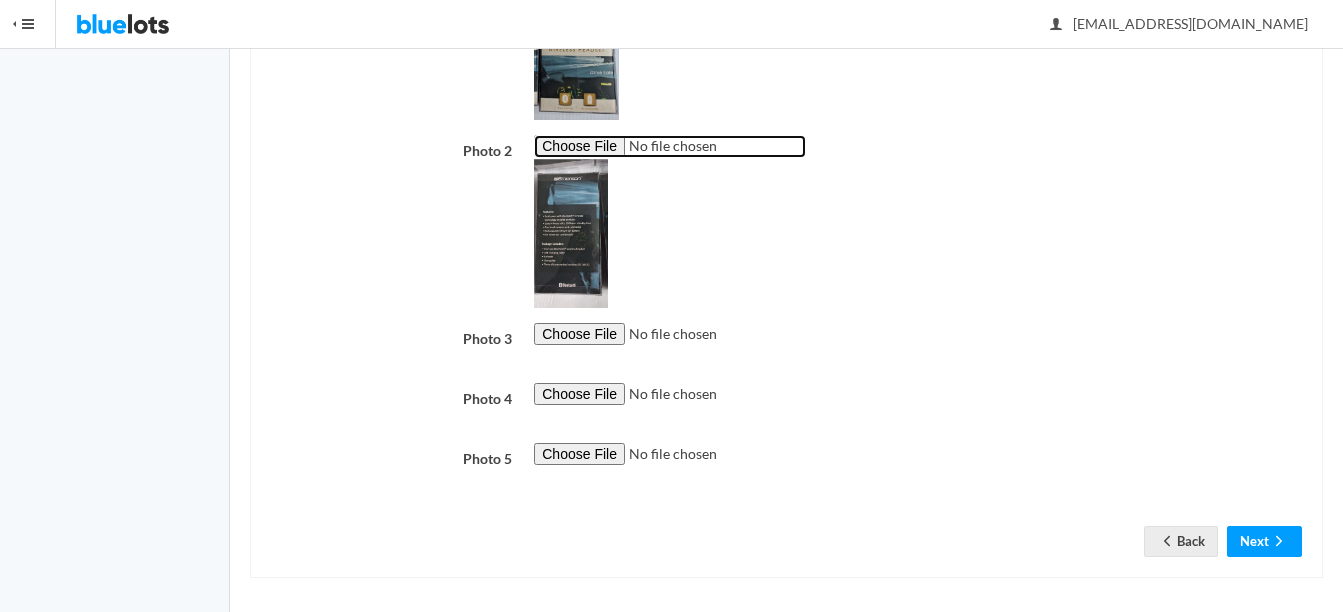 scroll, scrollTop: 587, scrollLeft: 0, axis: vertical 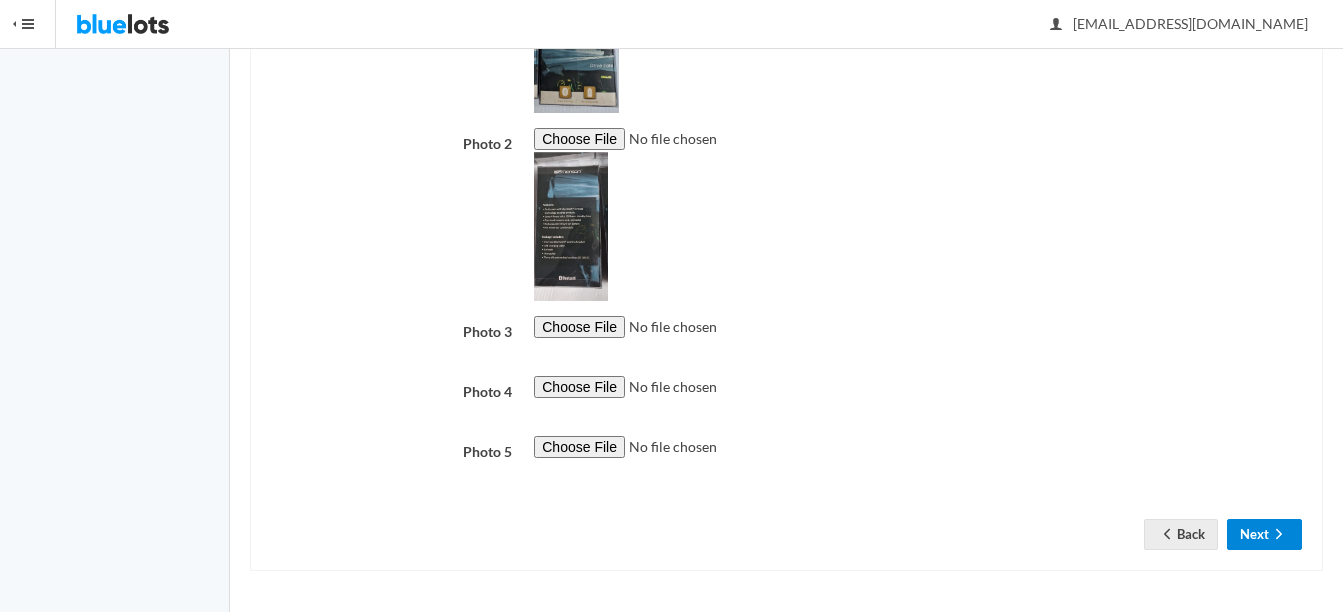 click on "Next" at bounding box center (1264, 534) 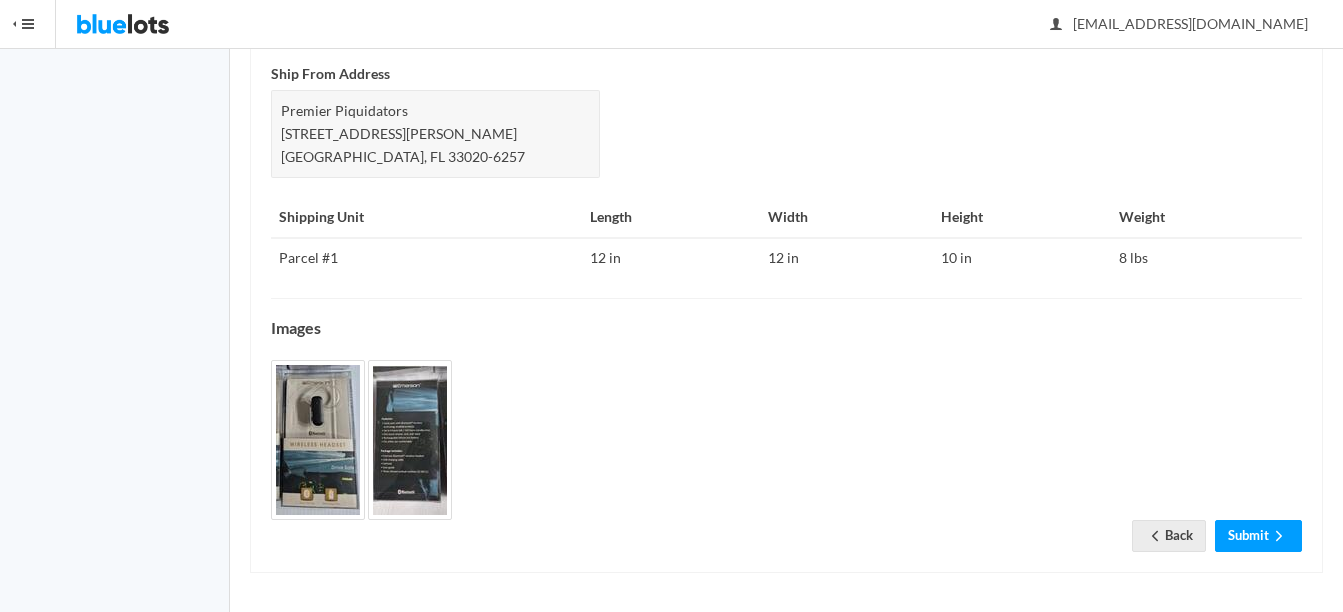 scroll, scrollTop: 860, scrollLeft: 0, axis: vertical 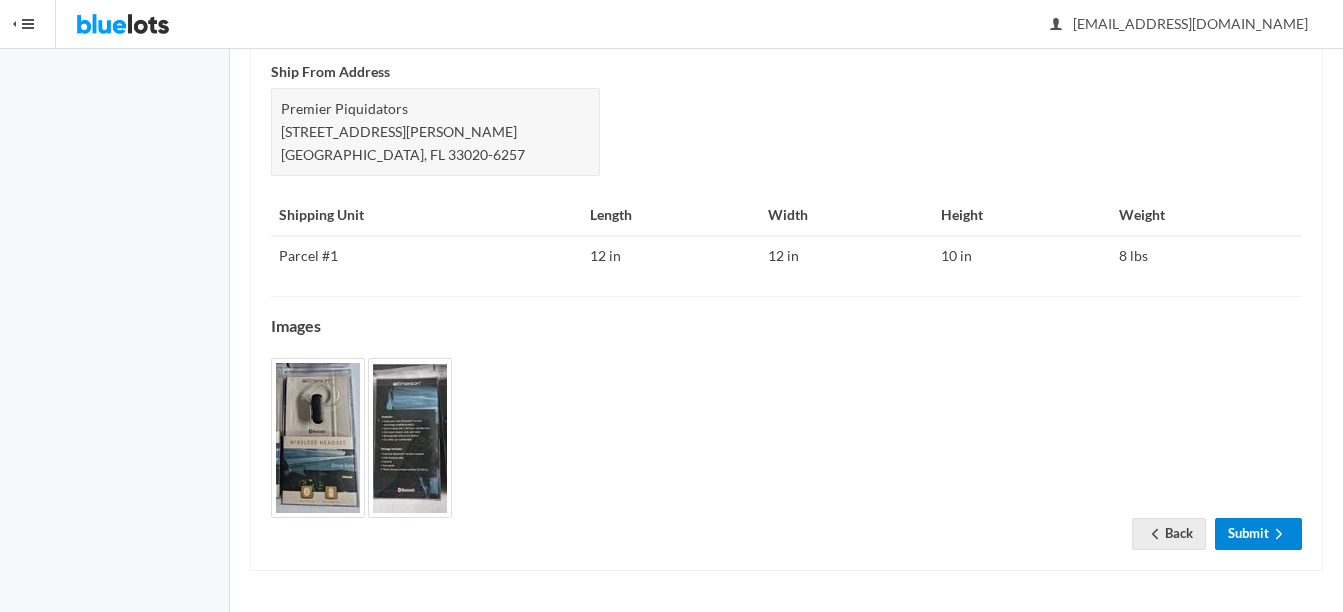 click on "Submit" at bounding box center [1258, 533] 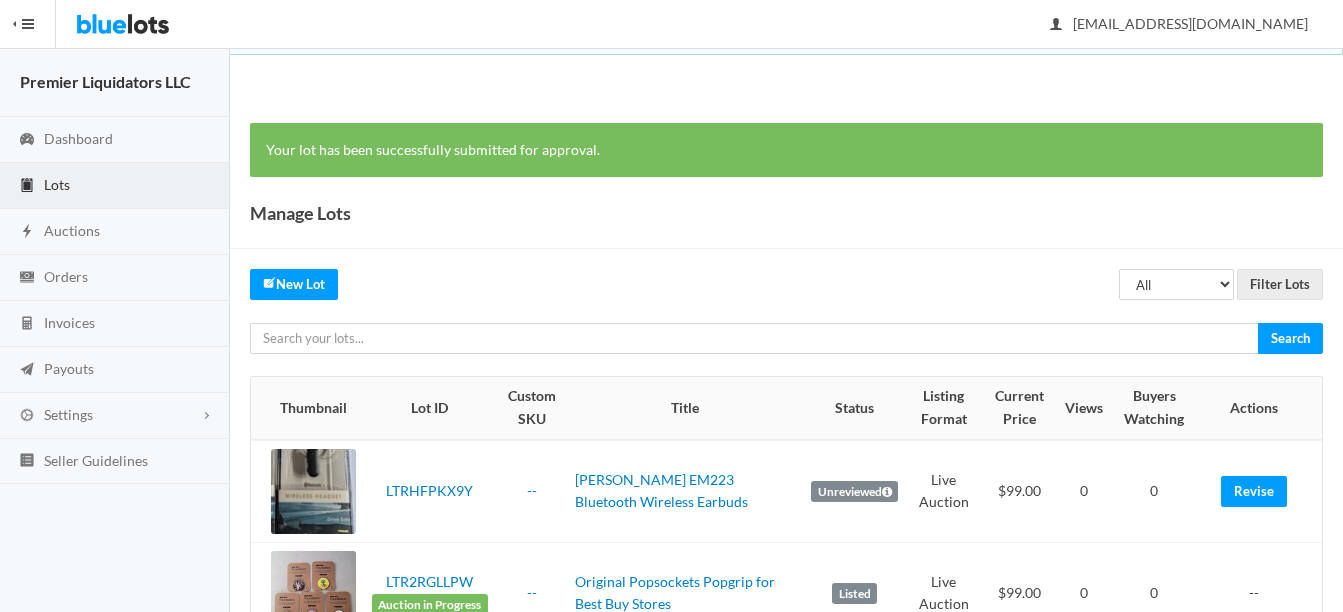 scroll, scrollTop: 0, scrollLeft: 0, axis: both 